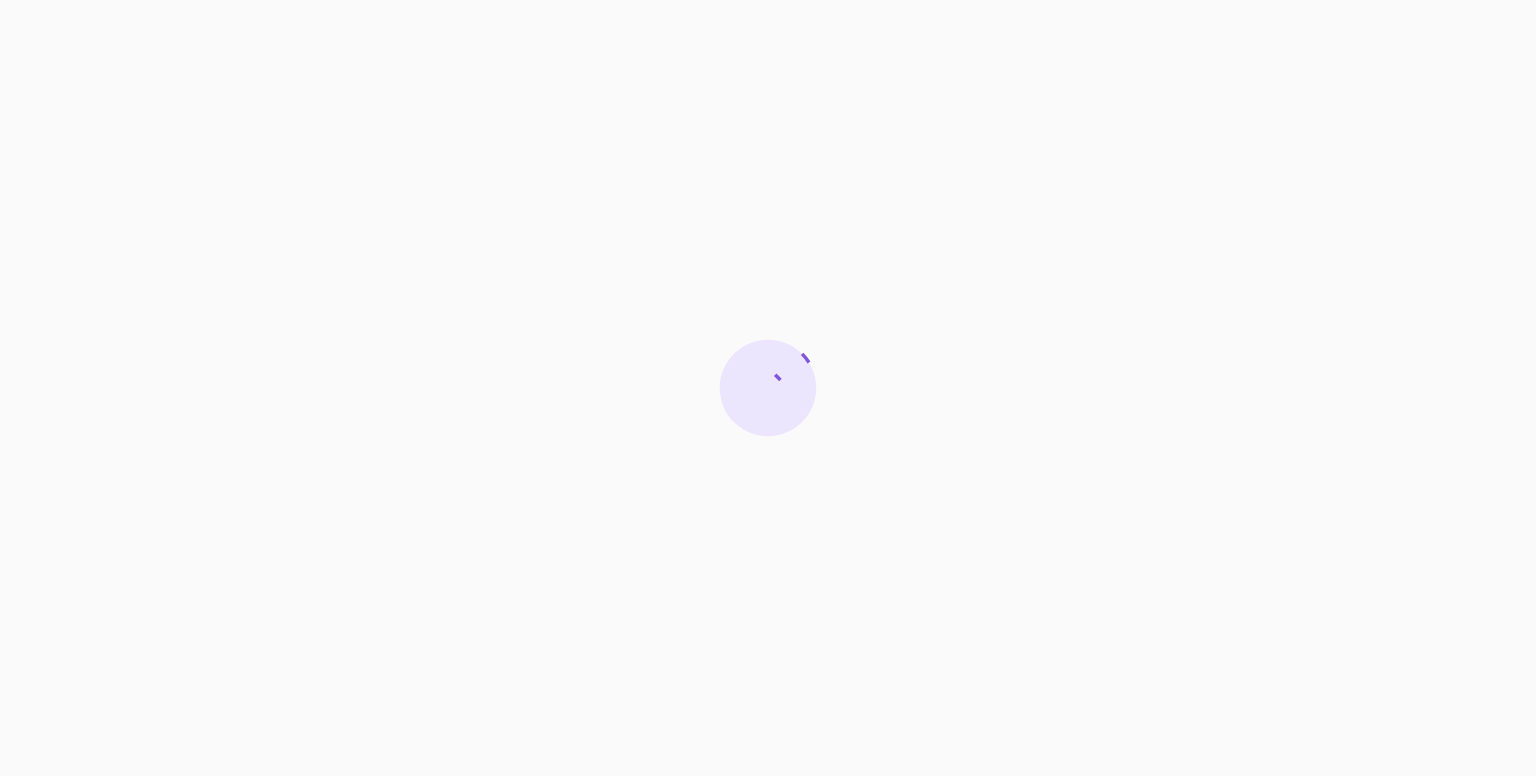 scroll, scrollTop: 0, scrollLeft: 0, axis: both 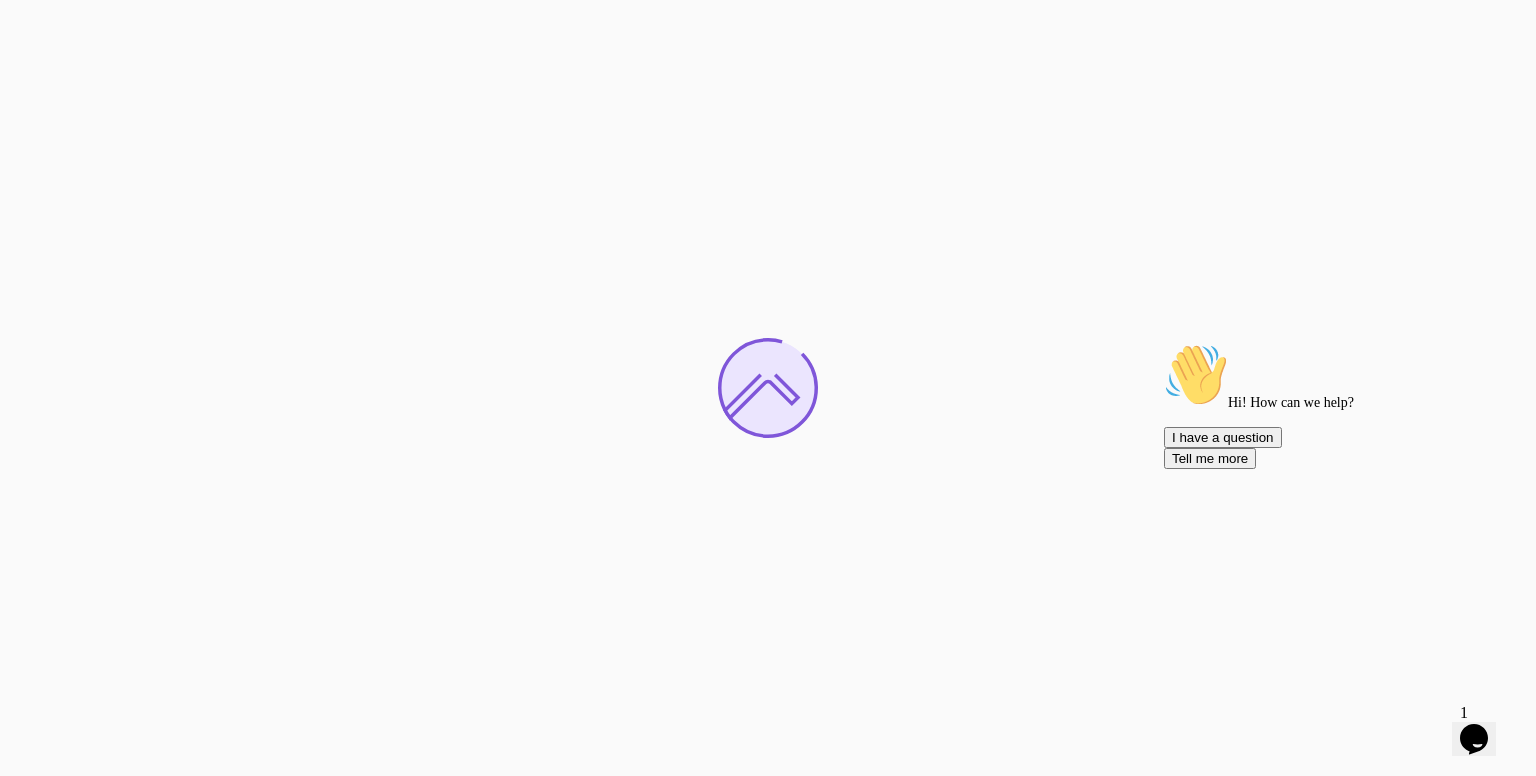 click at bounding box center [1164, 343] 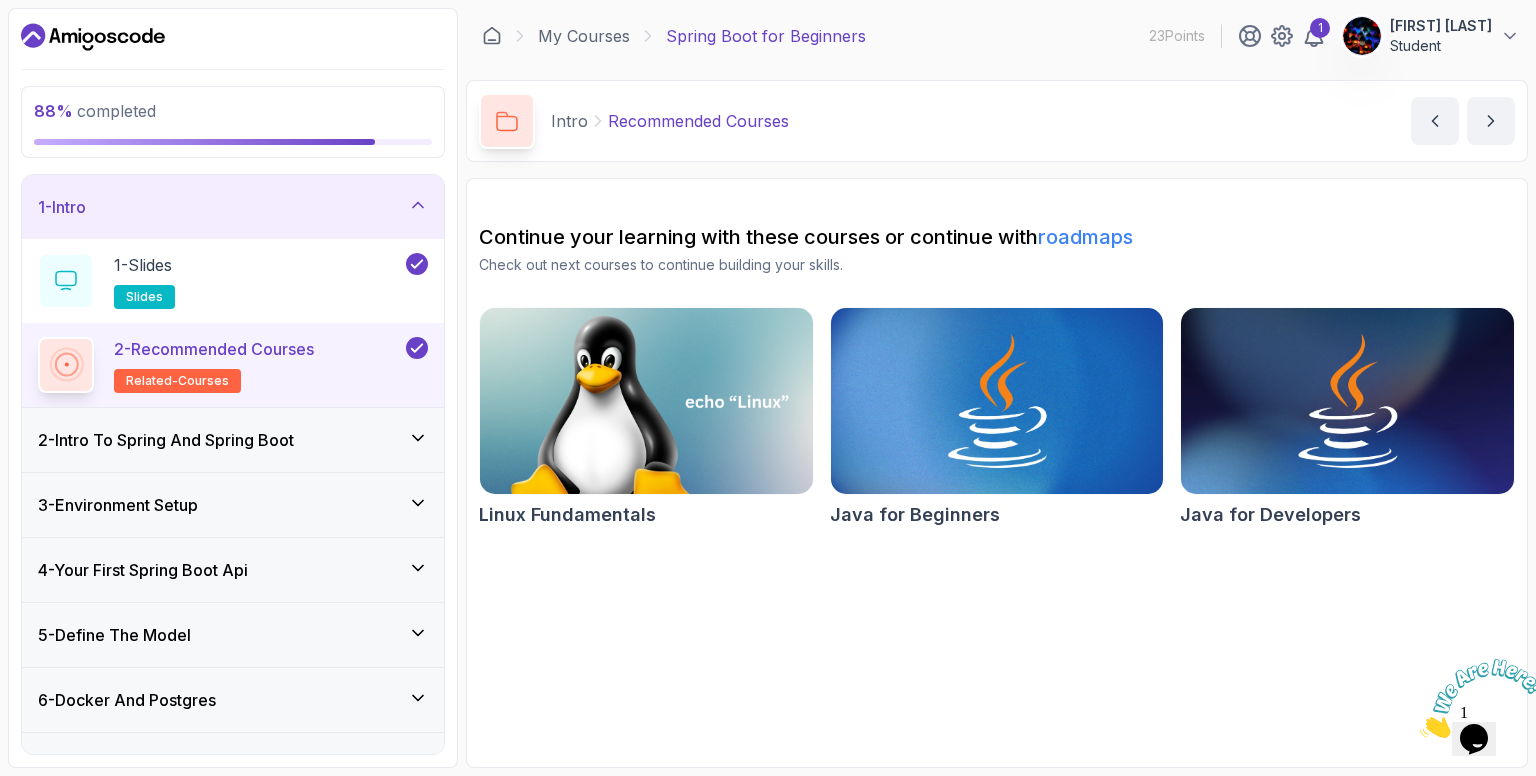 click at bounding box center [1420, 732] 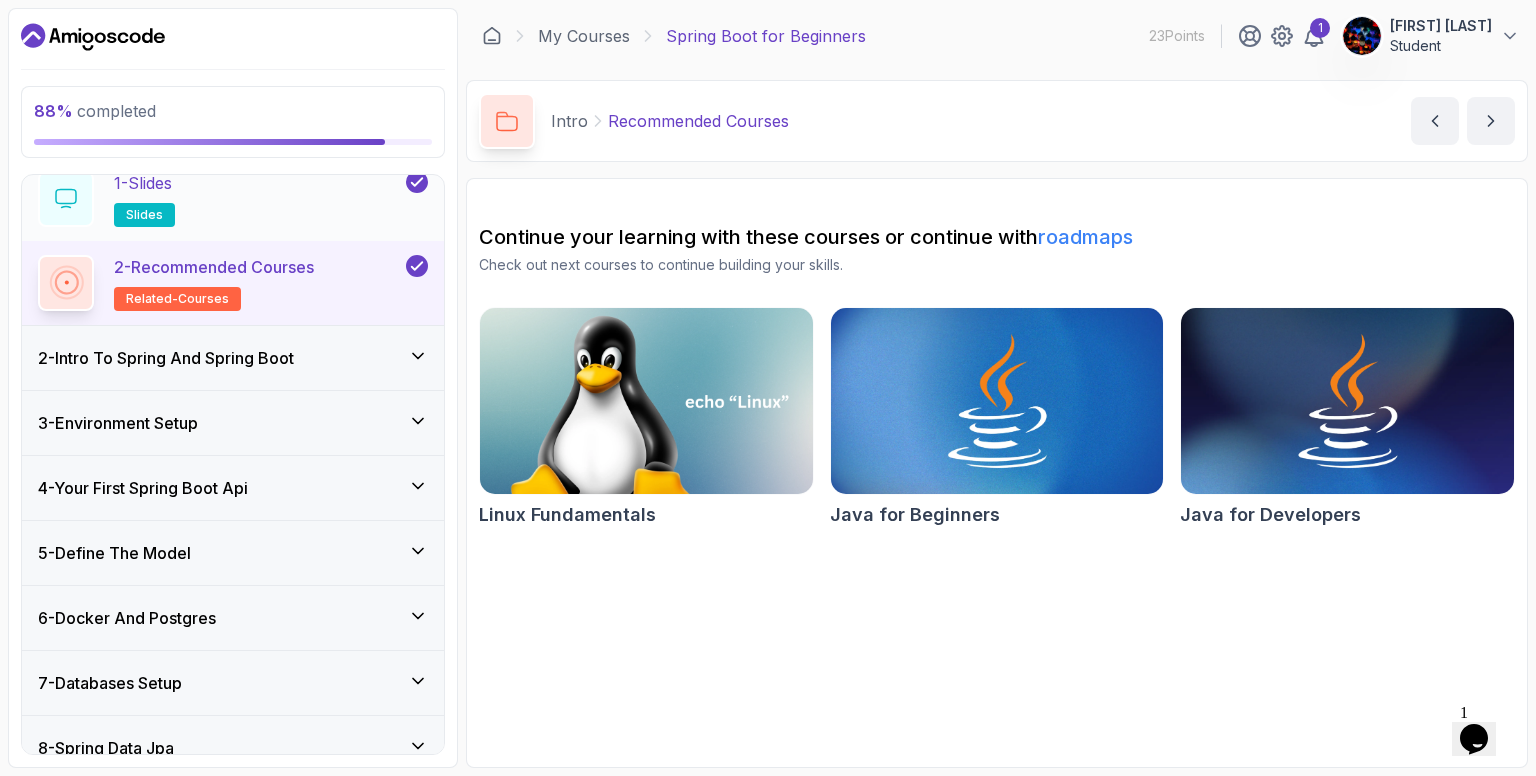 scroll, scrollTop: 0, scrollLeft: 0, axis: both 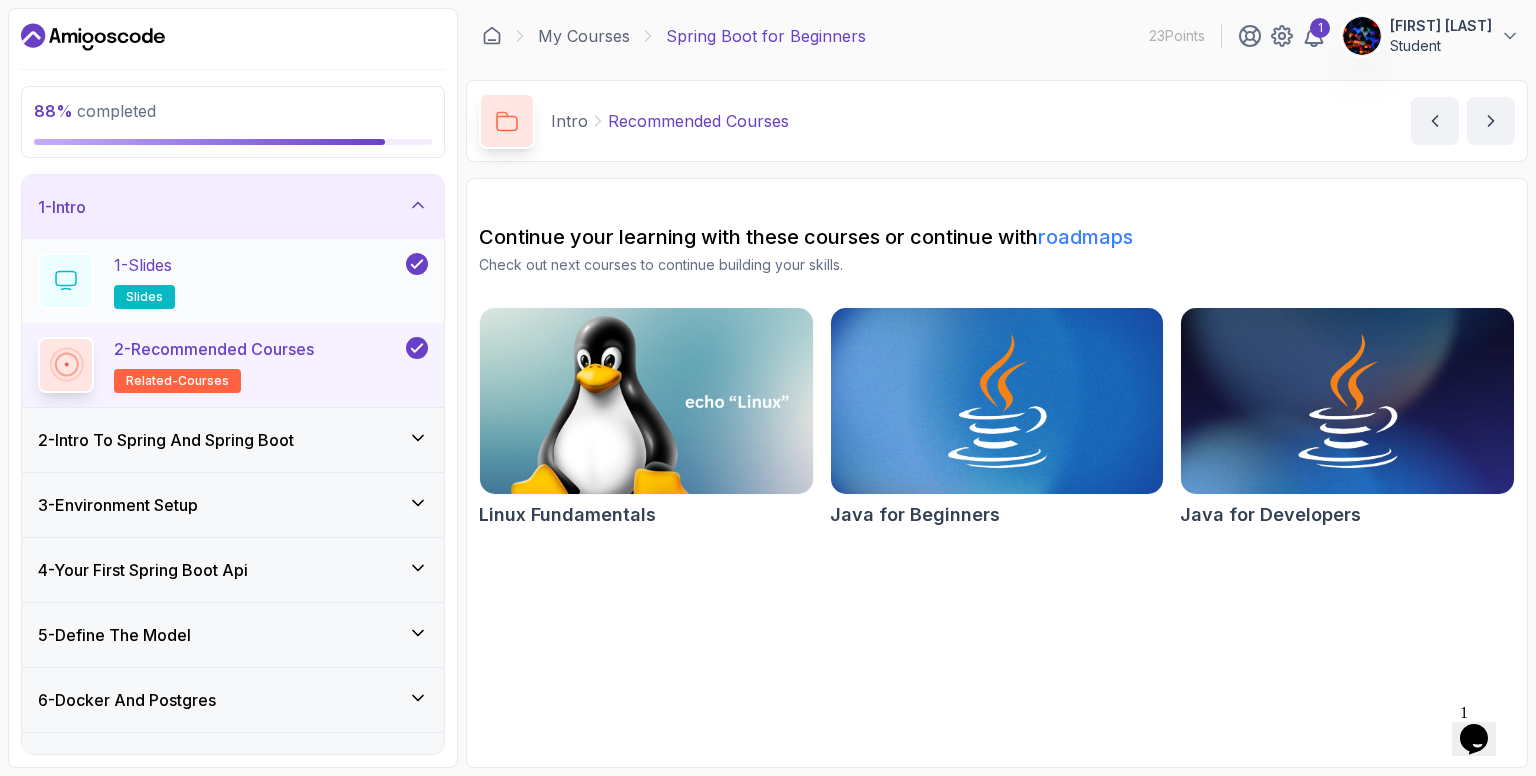 drag, startPoint x: 203, startPoint y: 199, endPoint x: 212, endPoint y: 320, distance: 121.33425 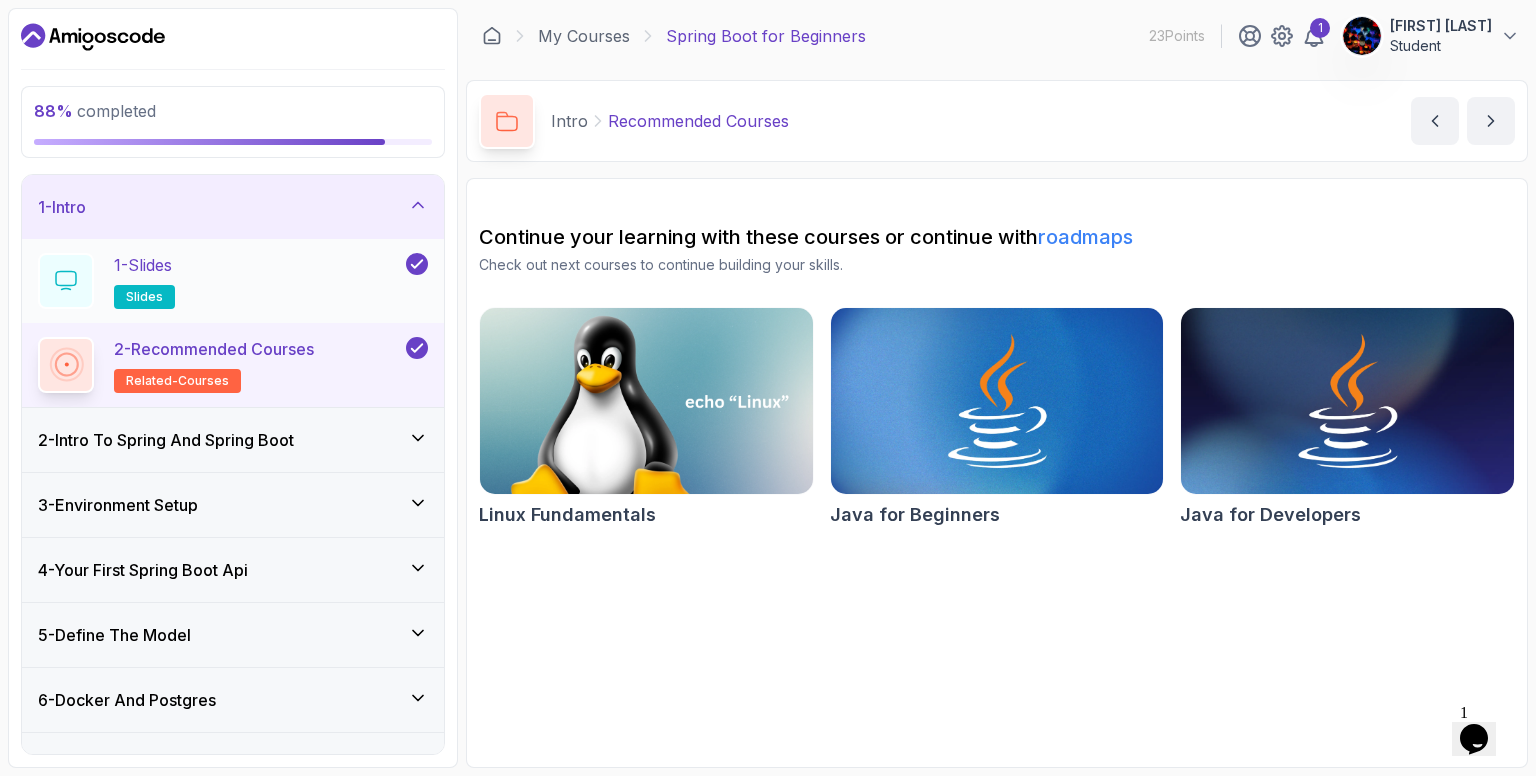 click on "1  -  Intro" at bounding box center [233, 207] 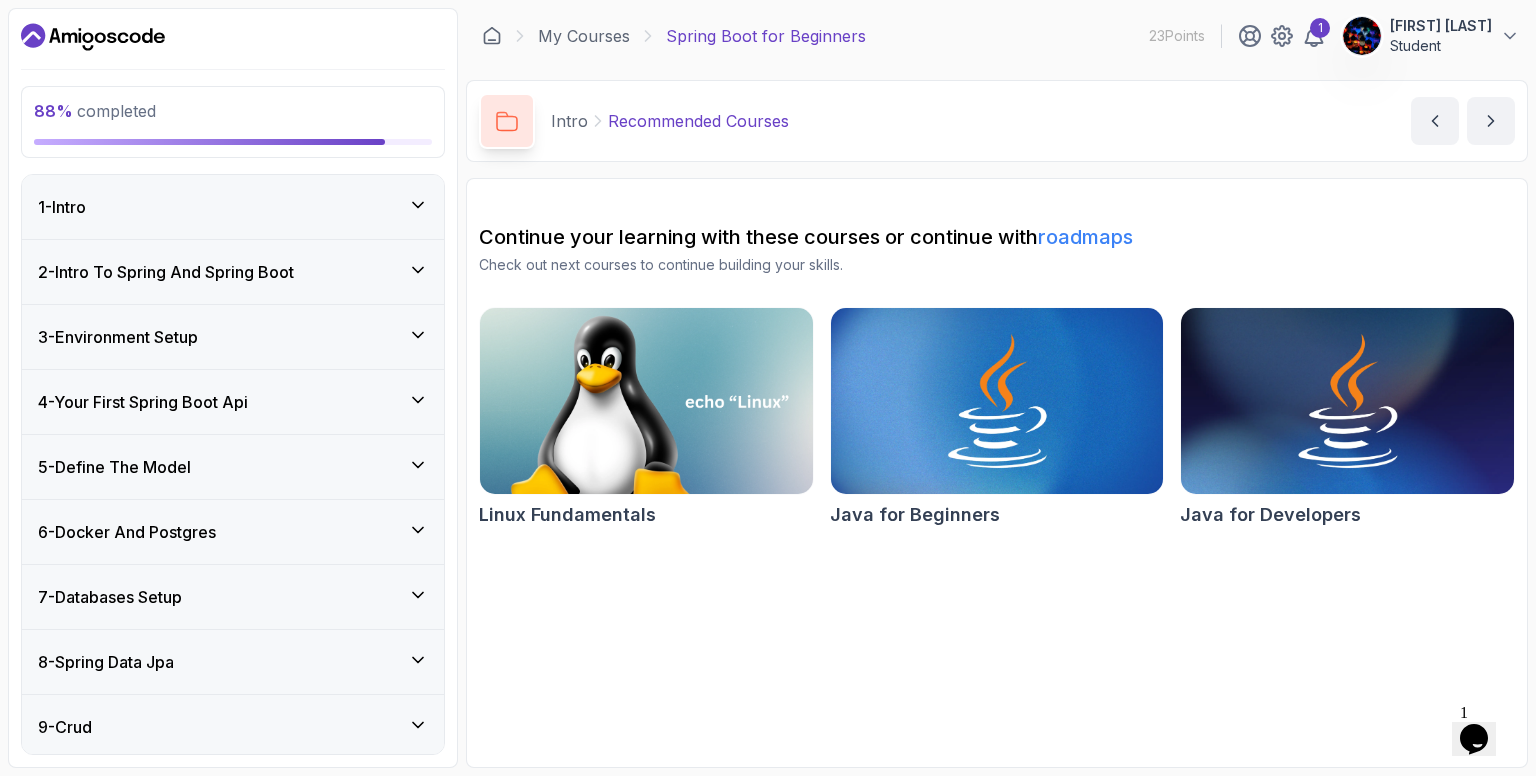 scroll, scrollTop: 196, scrollLeft: 0, axis: vertical 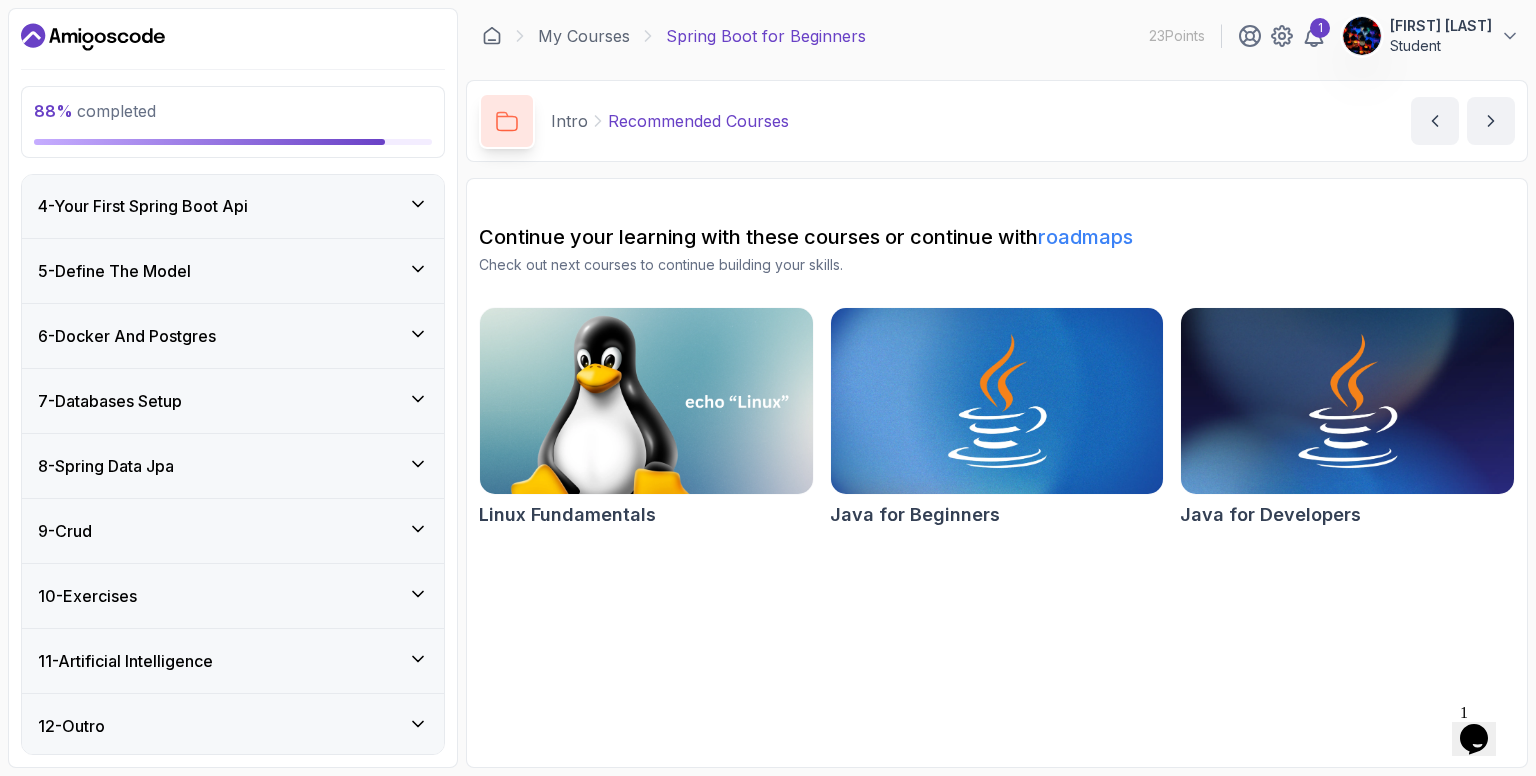 click on "8  -  Spring Data Jpa" at bounding box center (233, 466) 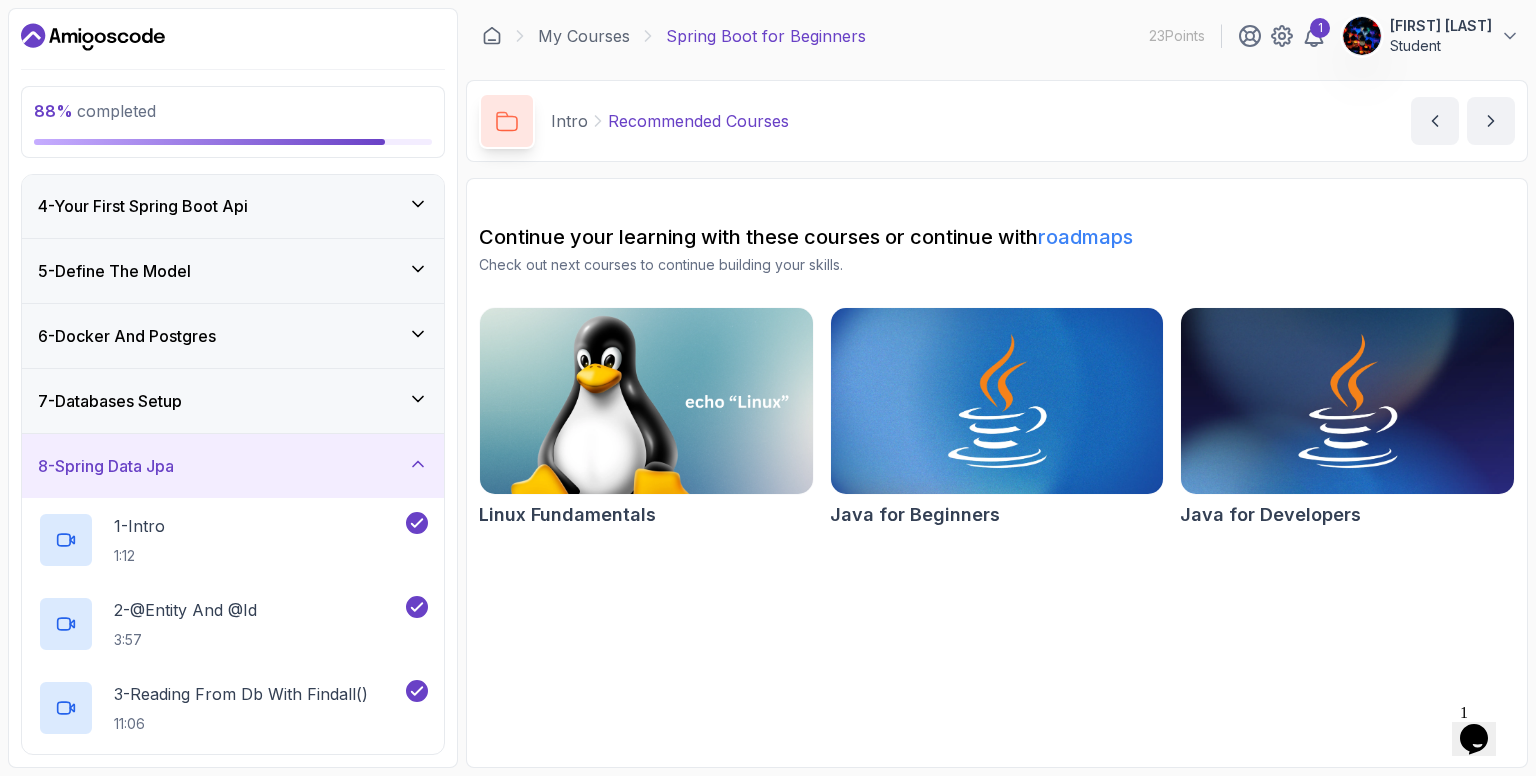 click on "8  -  Spring Data Jpa" at bounding box center [233, 466] 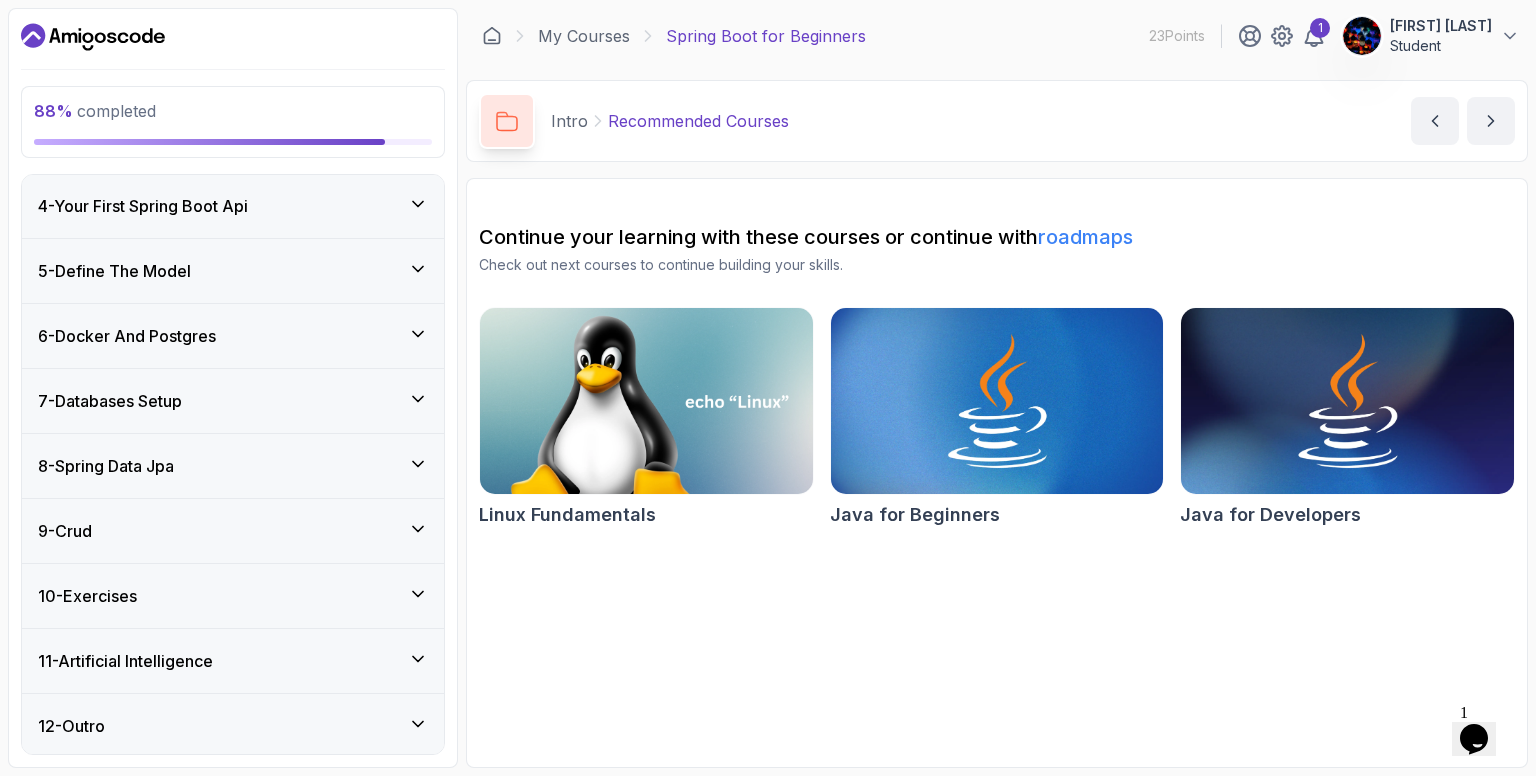 click on "11  -  Artificial Intelligence" at bounding box center [125, 661] 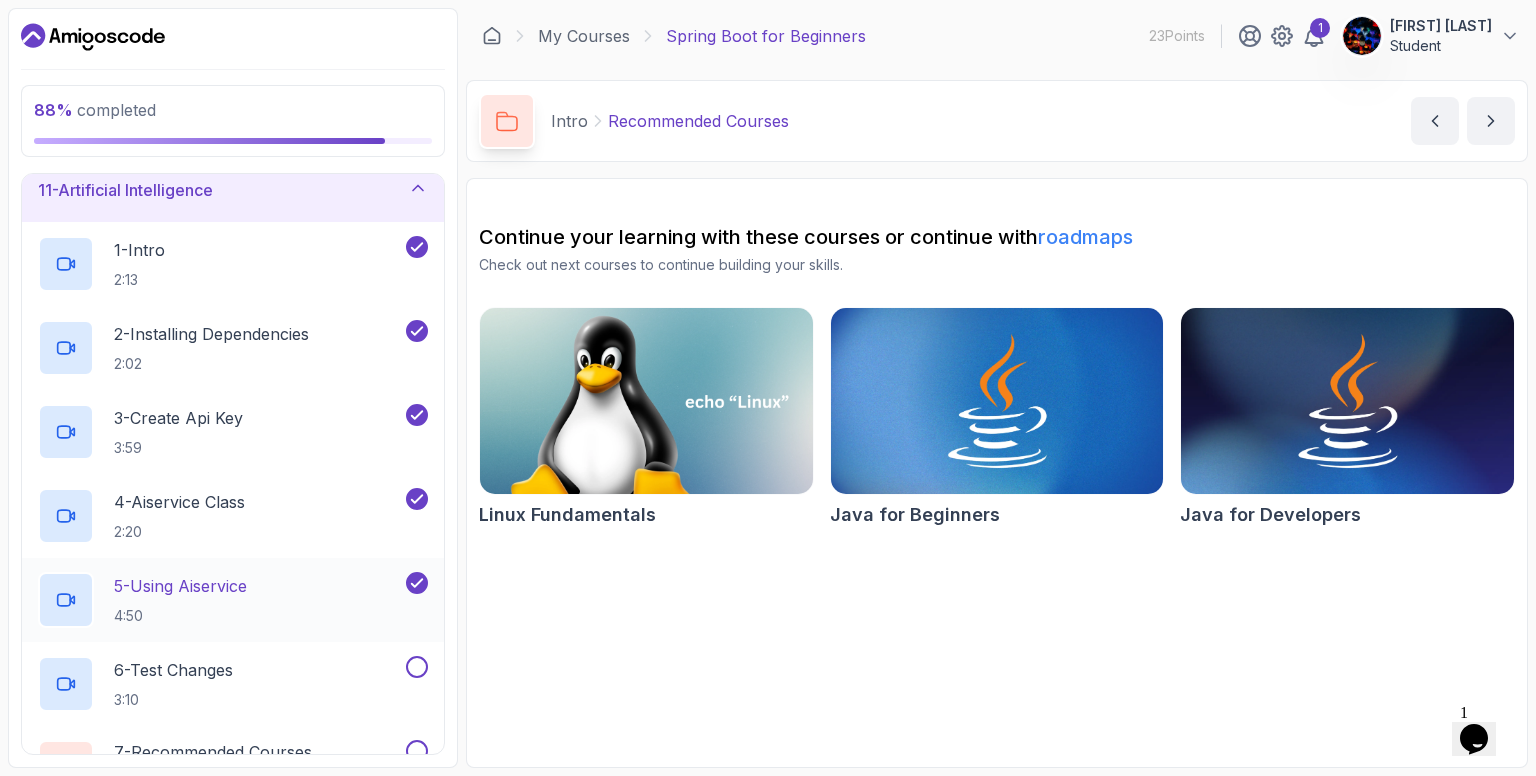 scroll, scrollTop: 696, scrollLeft: 0, axis: vertical 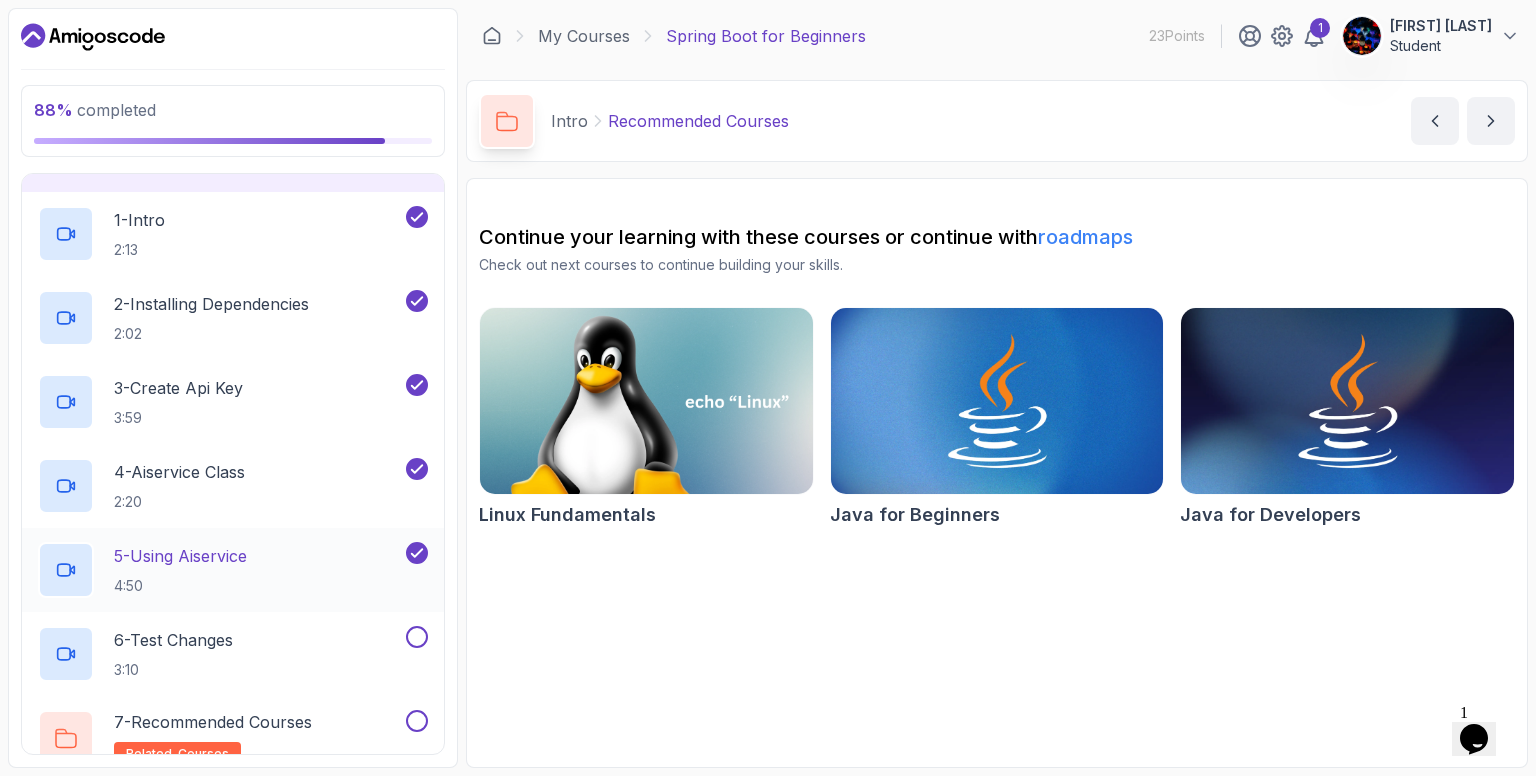 click on "5  -  Using Aiservice 4:50" at bounding box center [220, 570] 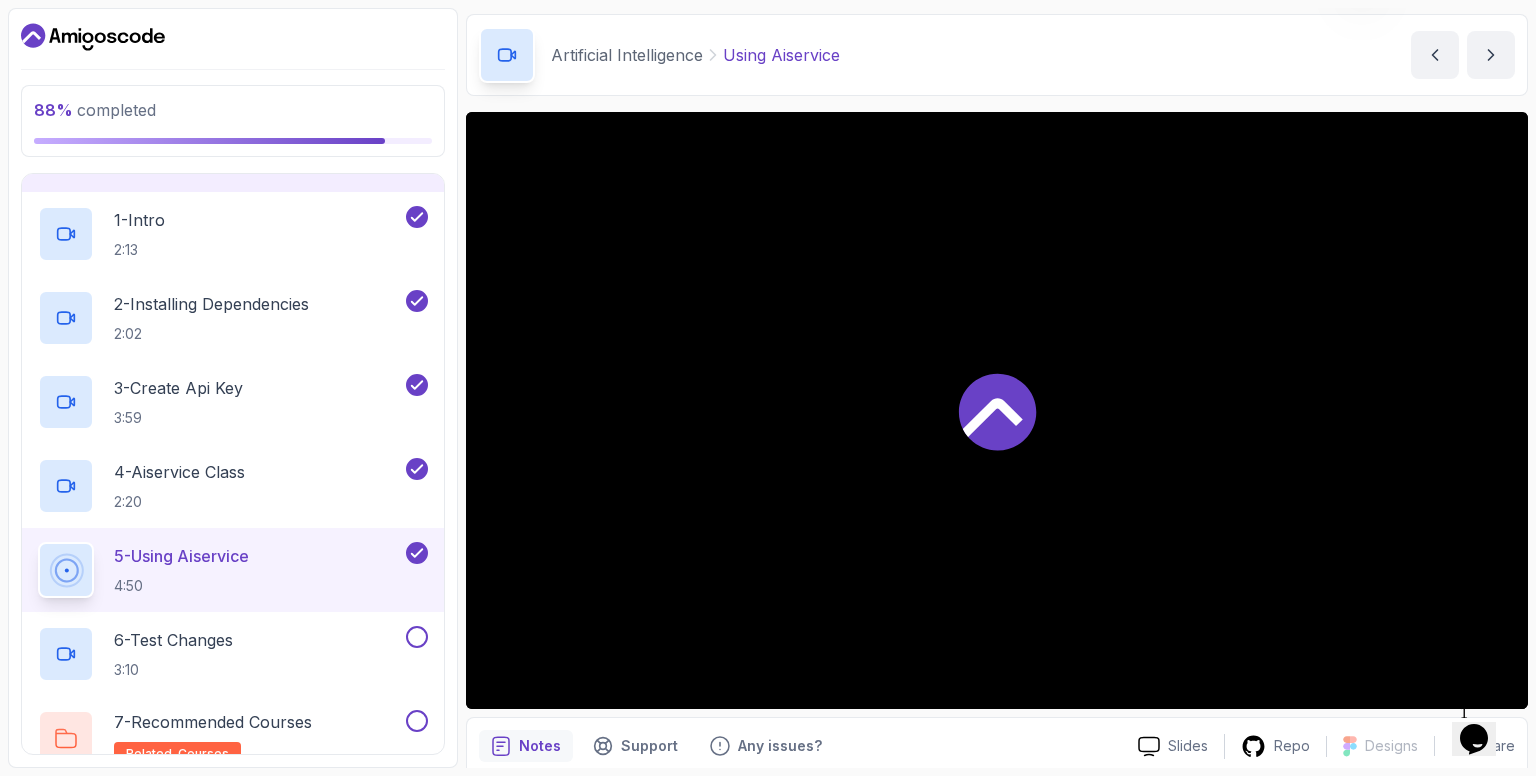 scroll, scrollTop: 100, scrollLeft: 0, axis: vertical 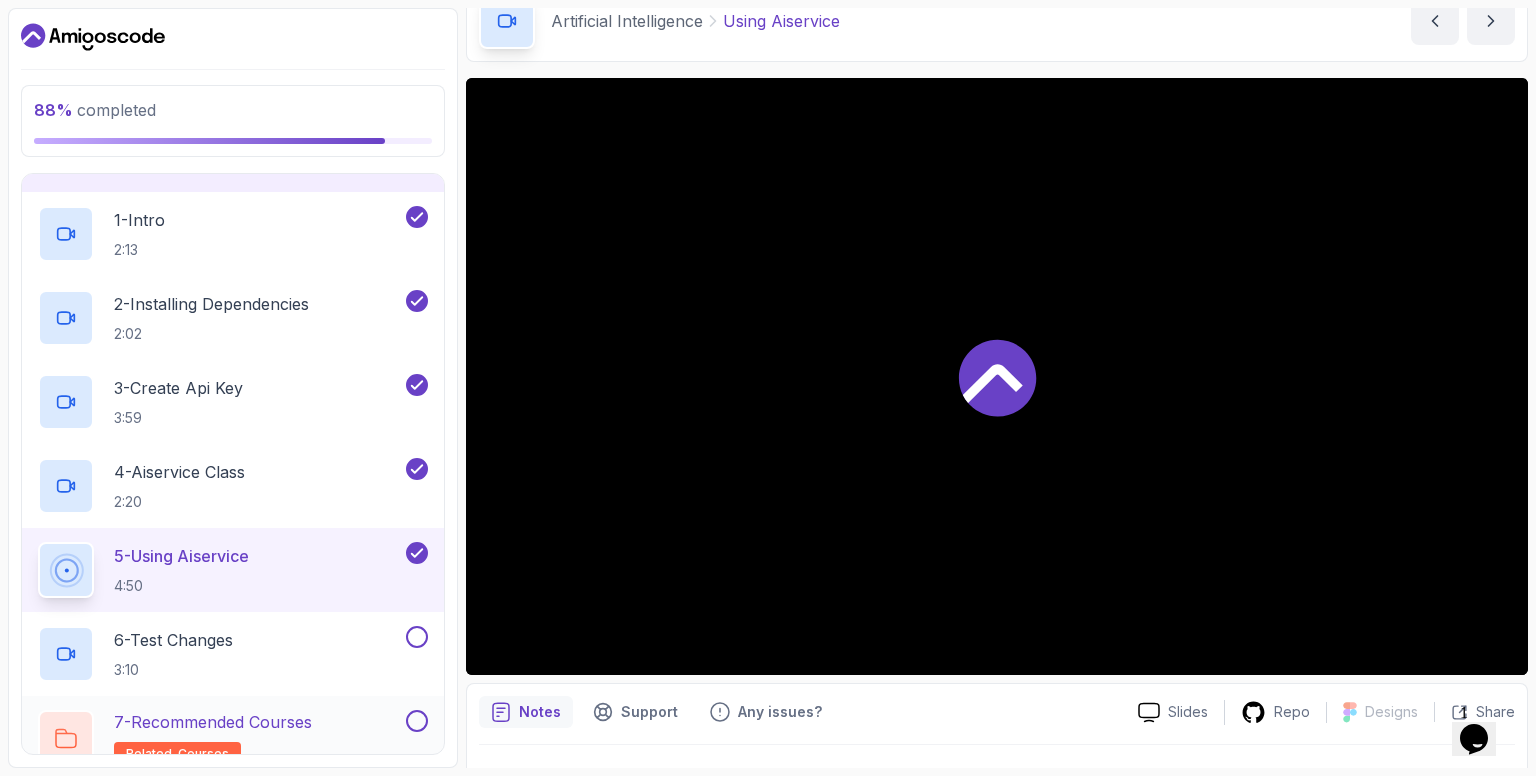 click at bounding box center (417, 721) 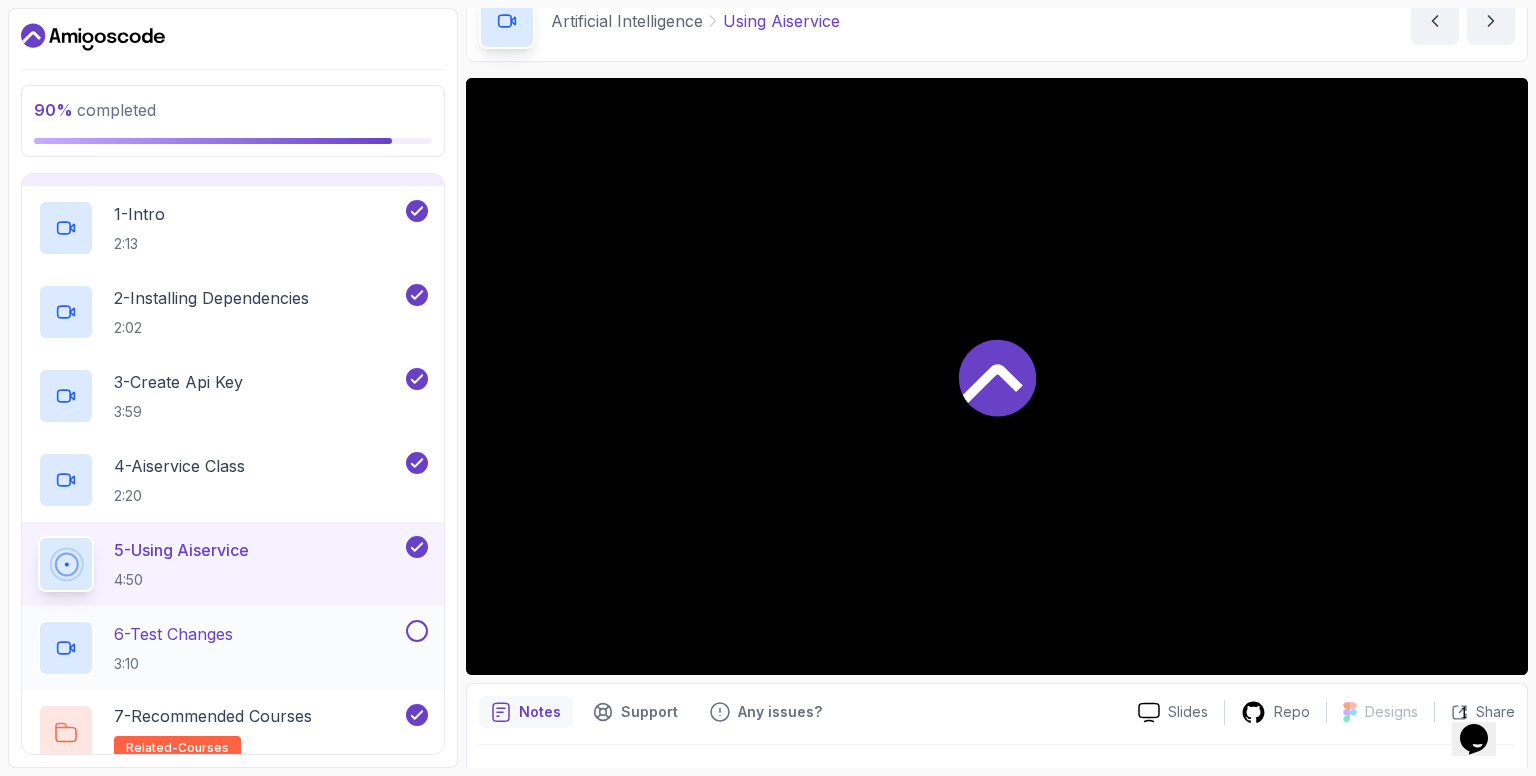 scroll, scrollTop: 484, scrollLeft: 0, axis: vertical 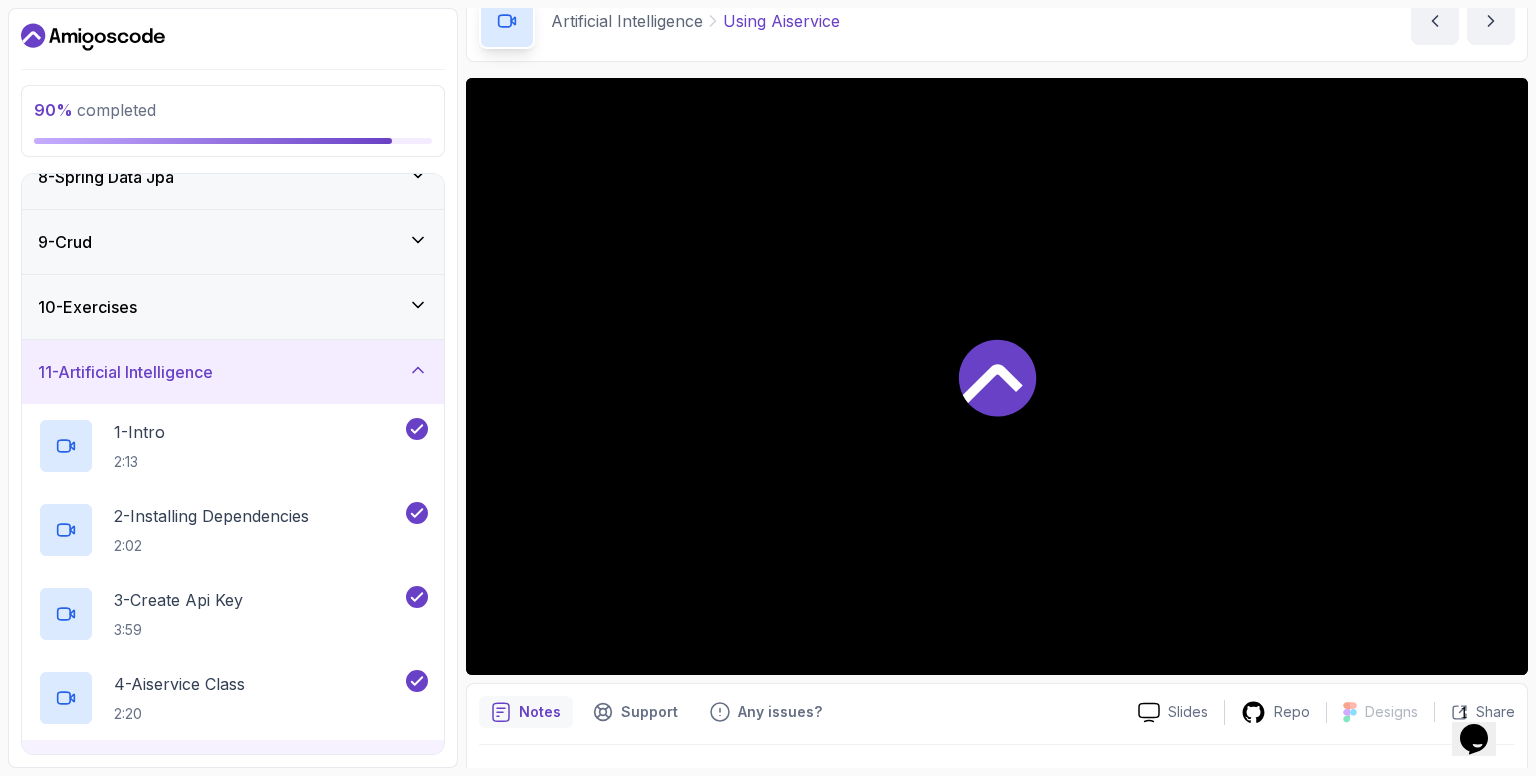 click on "10  -  Exercises" at bounding box center [233, 307] 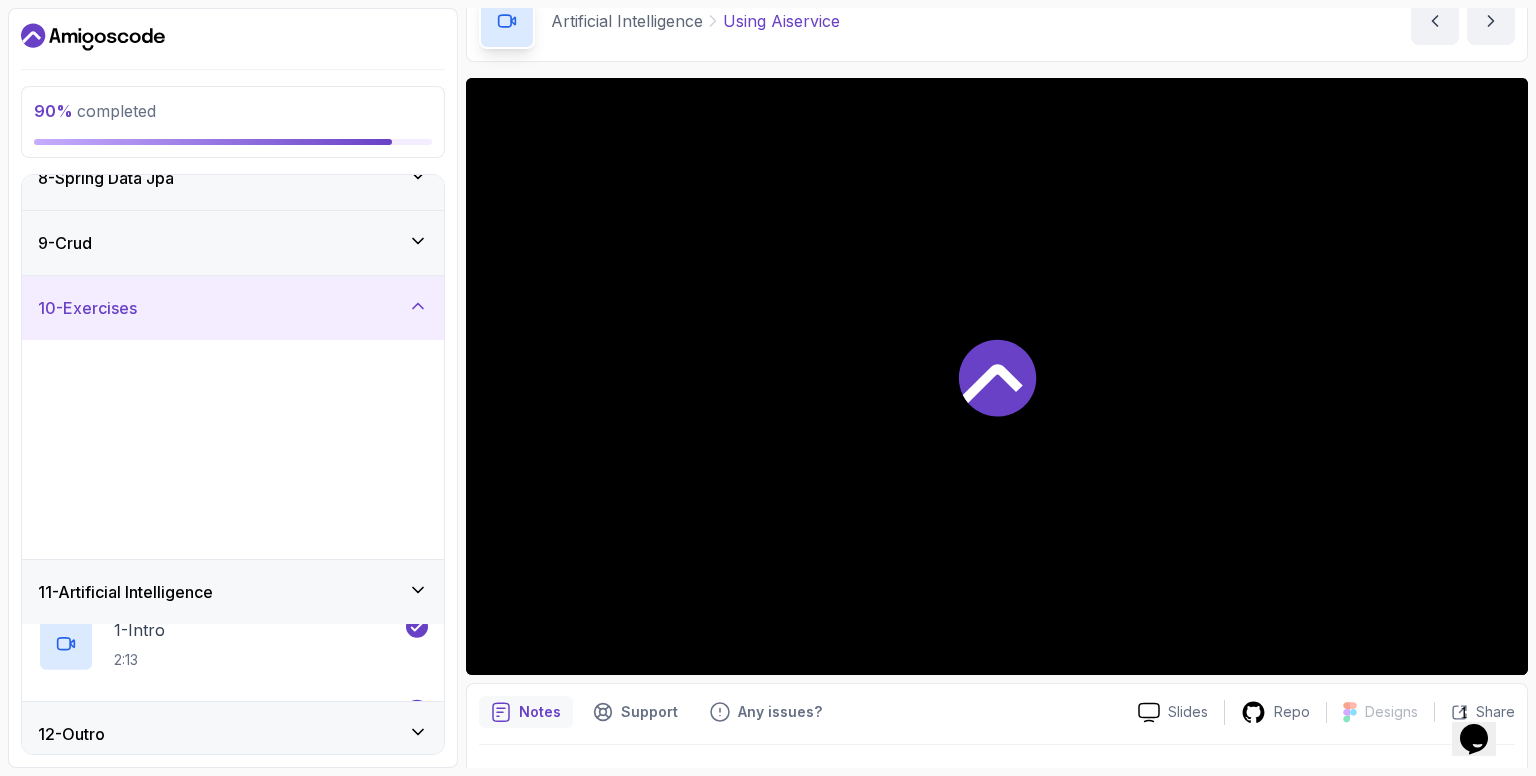 scroll, scrollTop: 448, scrollLeft: 0, axis: vertical 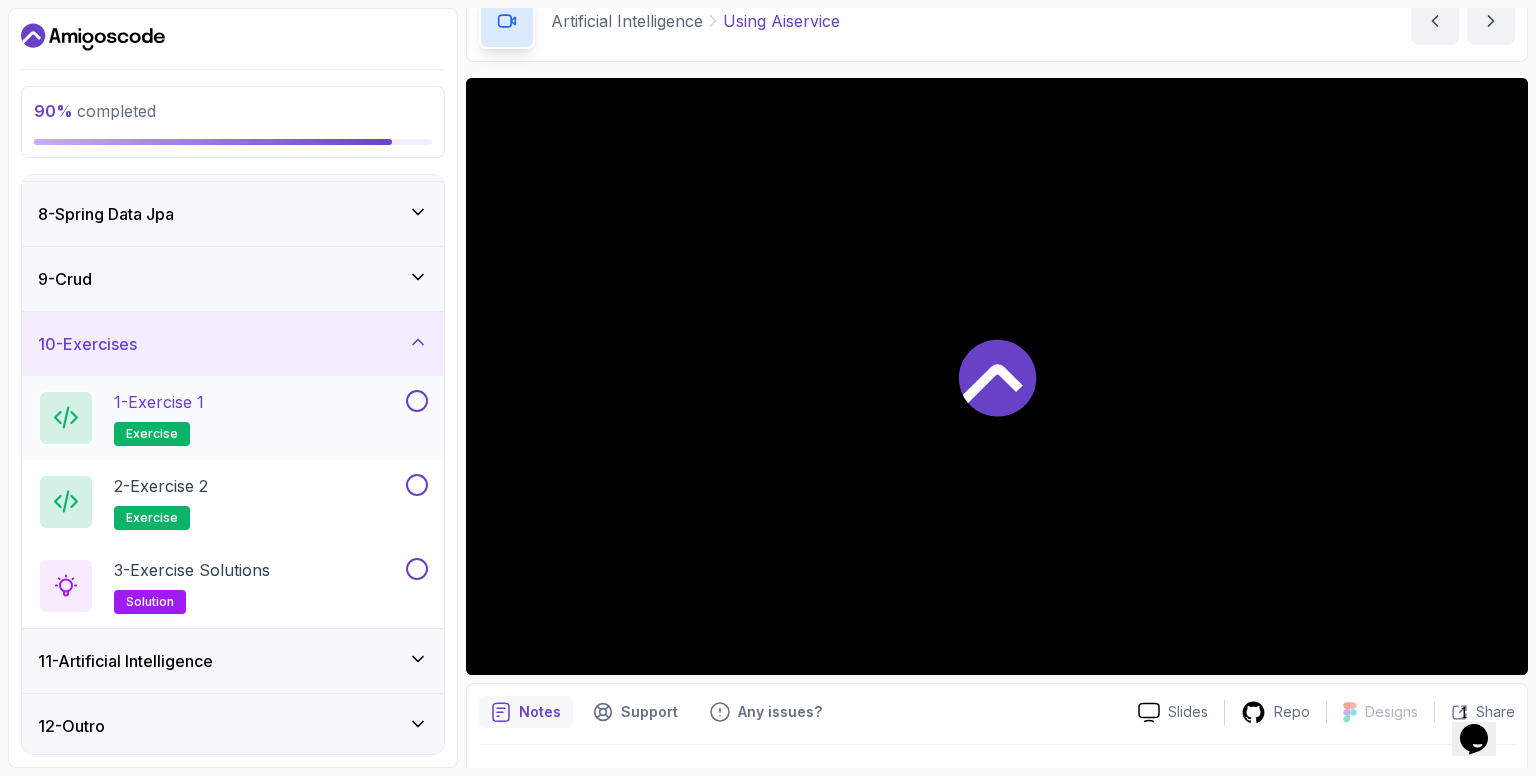 click at bounding box center (417, 401) 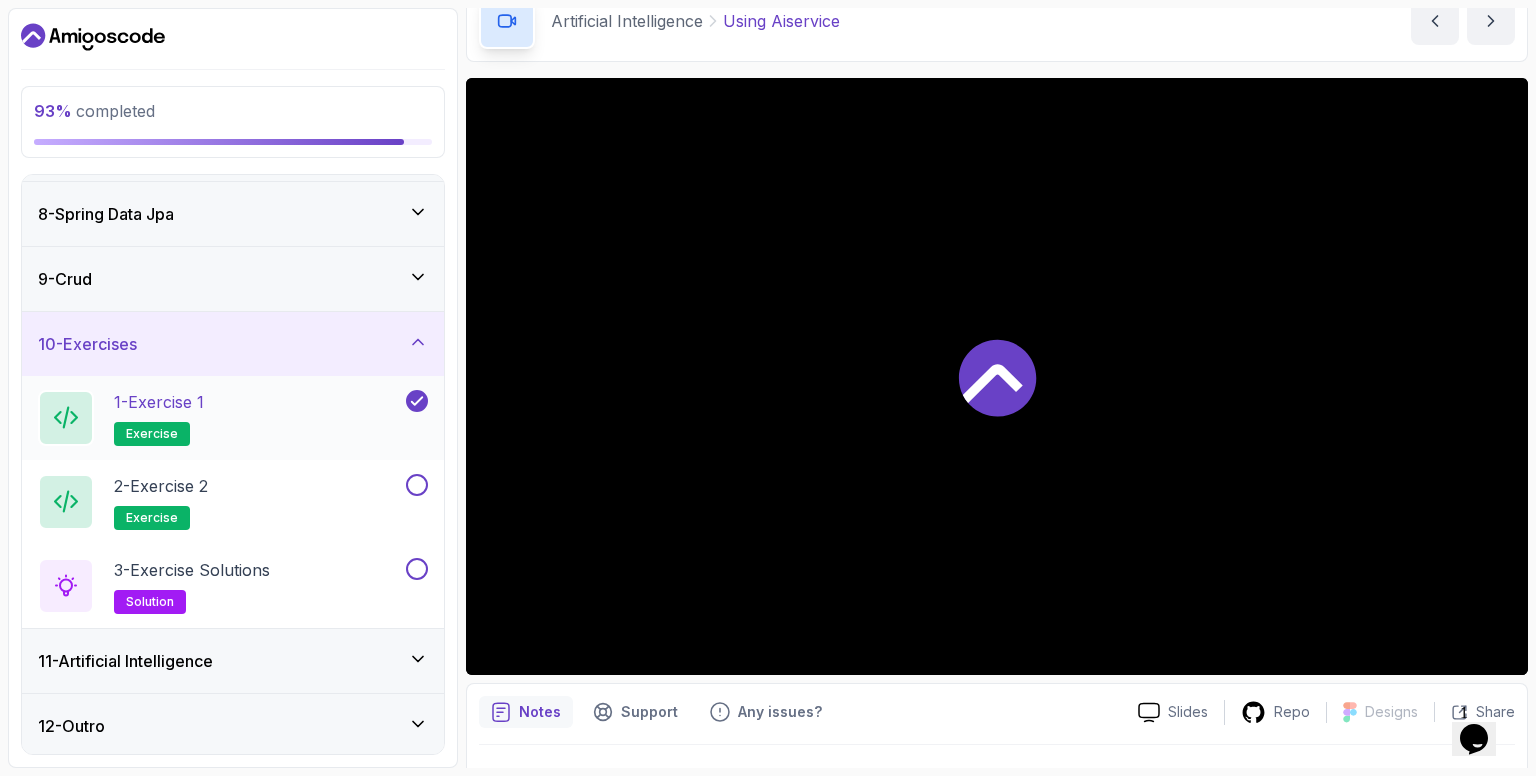 click 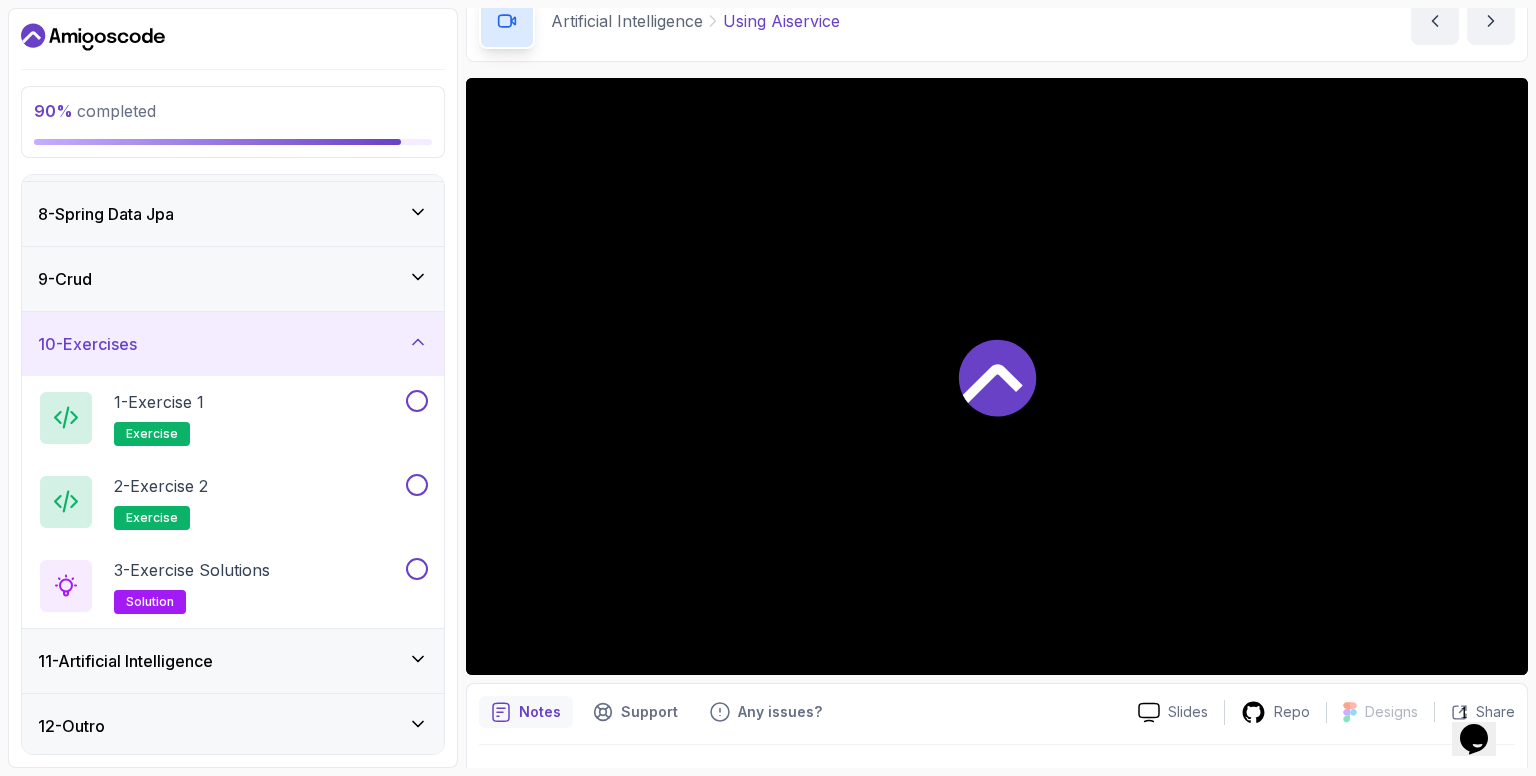 click 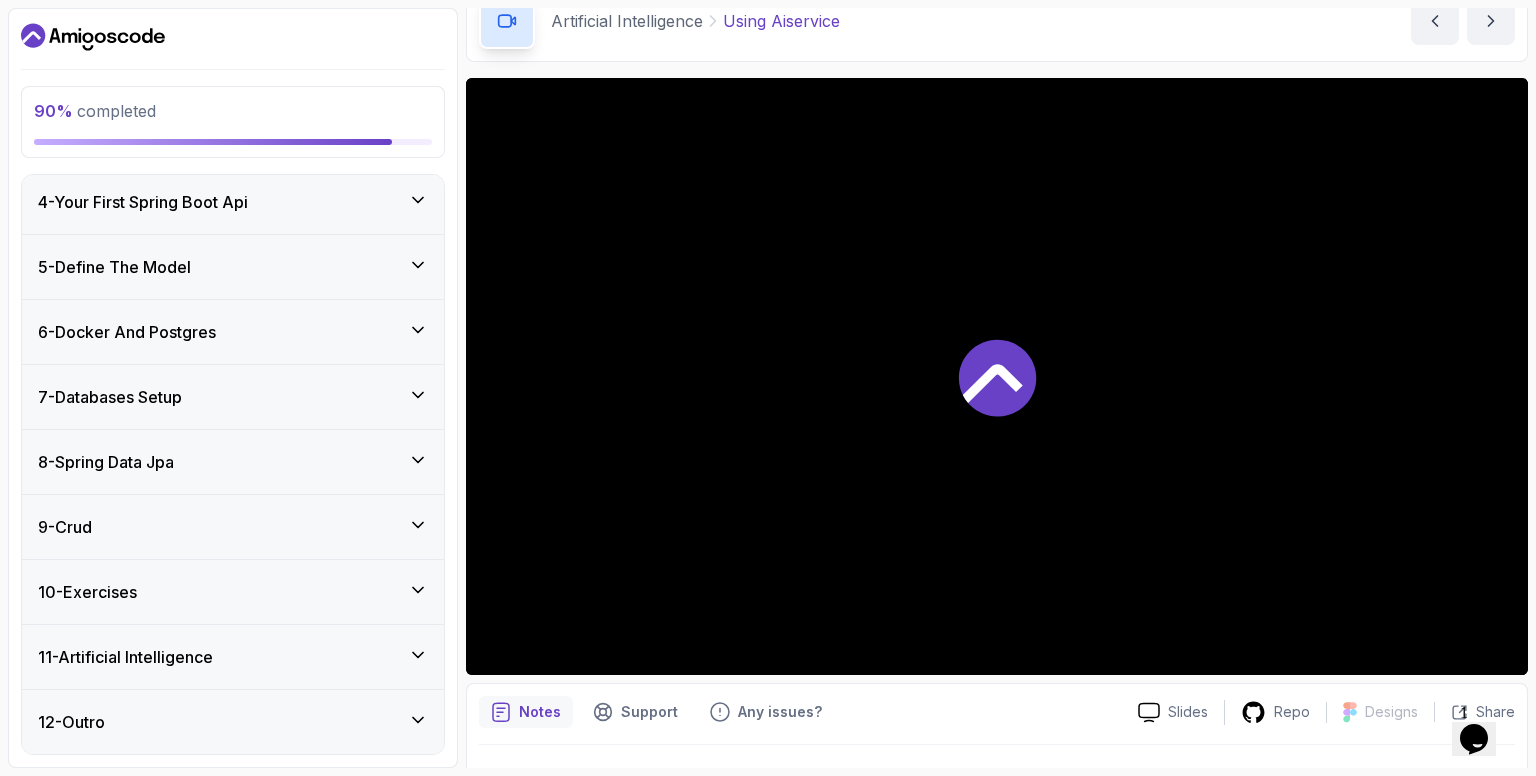 scroll, scrollTop: 196, scrollLeft: 0, axis: vertical 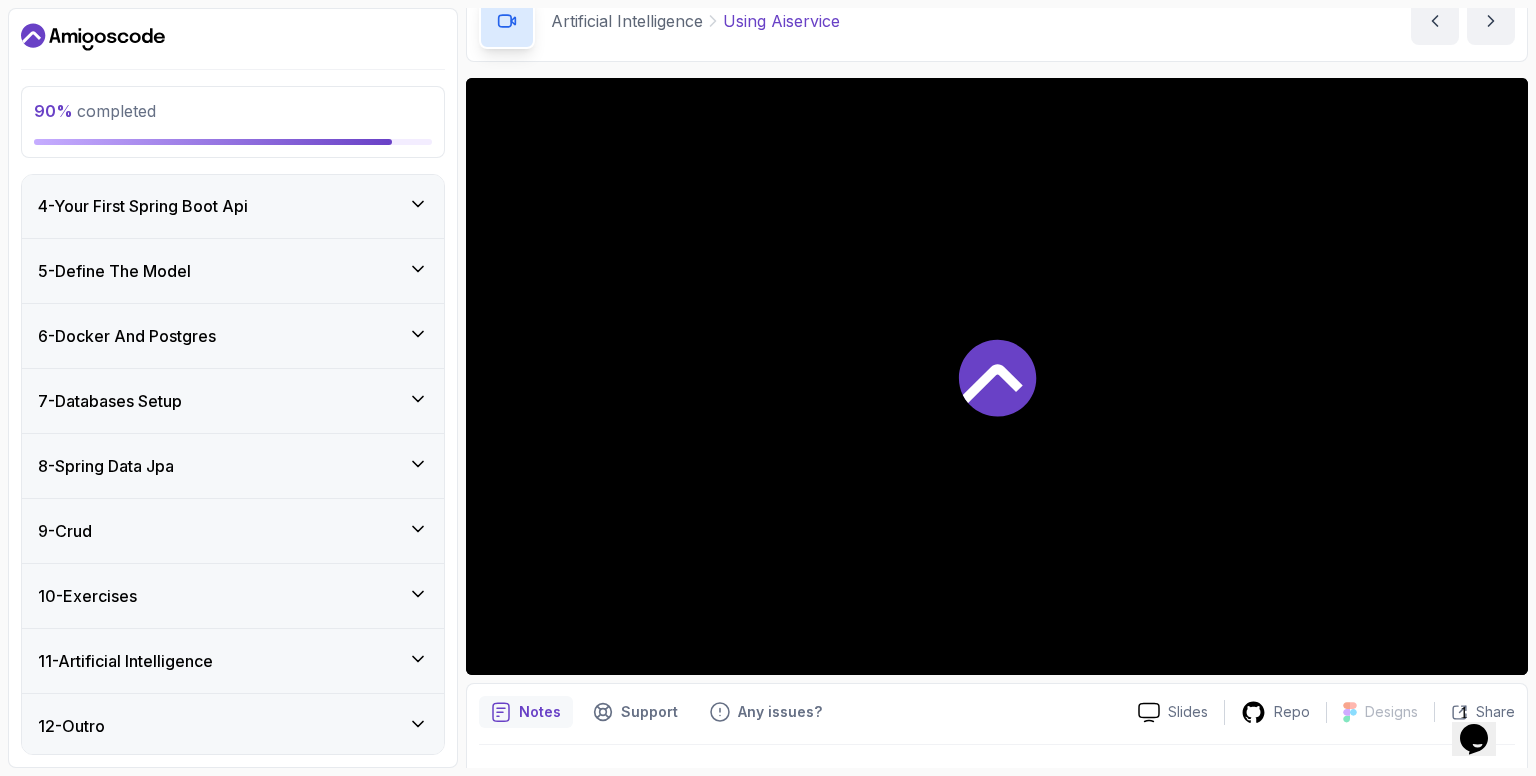 click on "11  -  Artificial Intelligence" at bounding box center (233, 661) 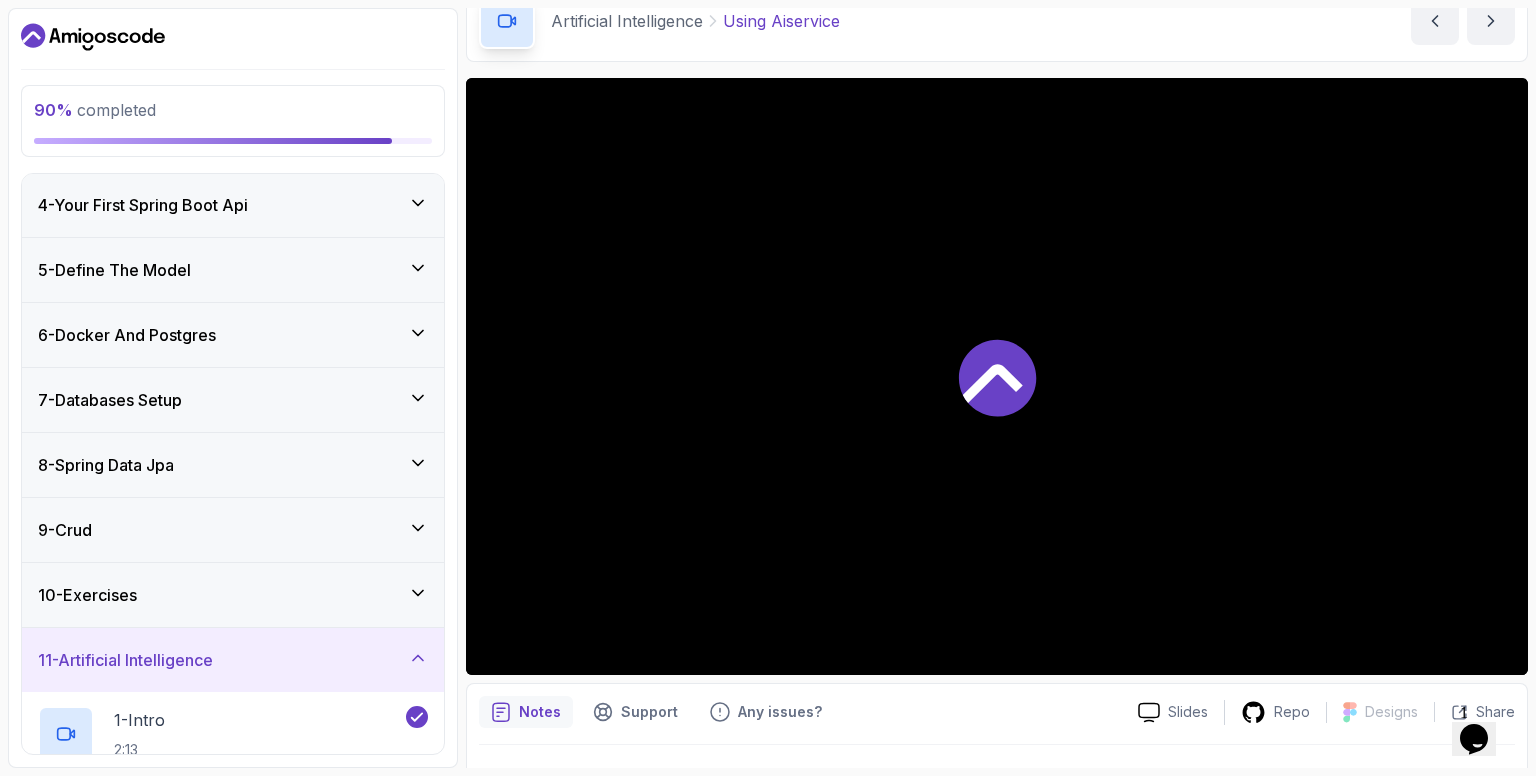 scroll, scrollTop: 784, scrollLeft: 0, axis: vertical 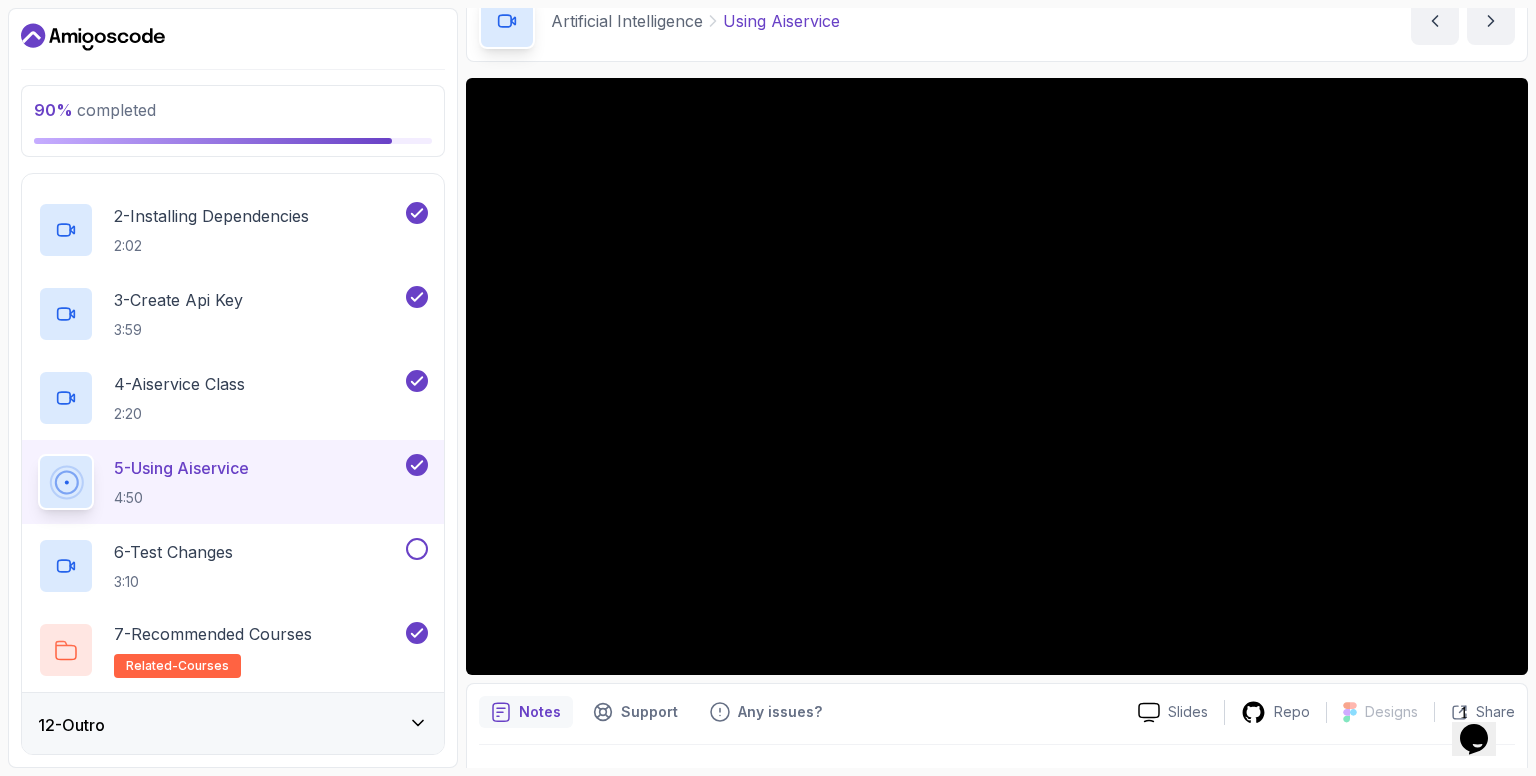 type 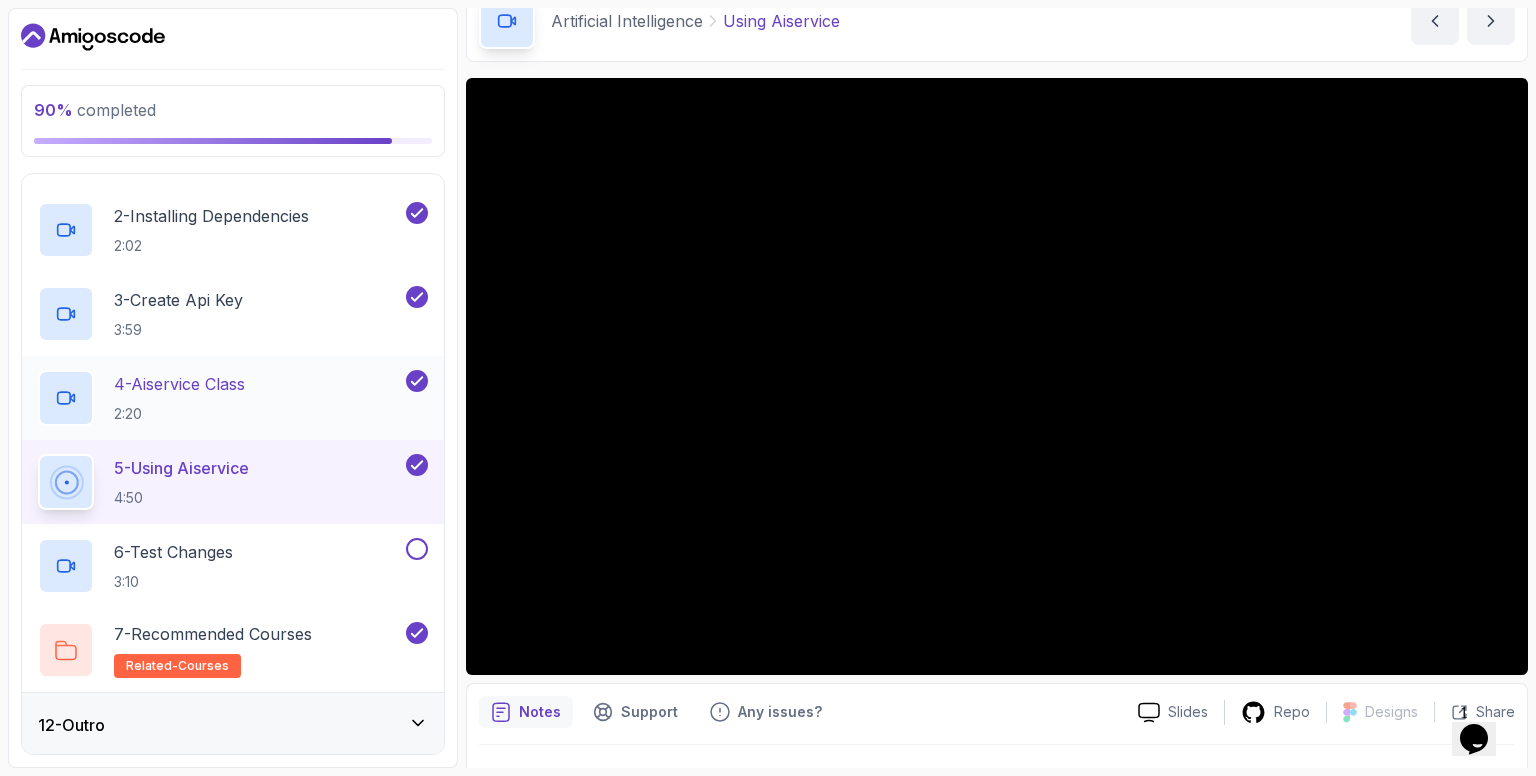 click on "4  -  Aiservice Class 2:20" at bounding box center (179, 398) 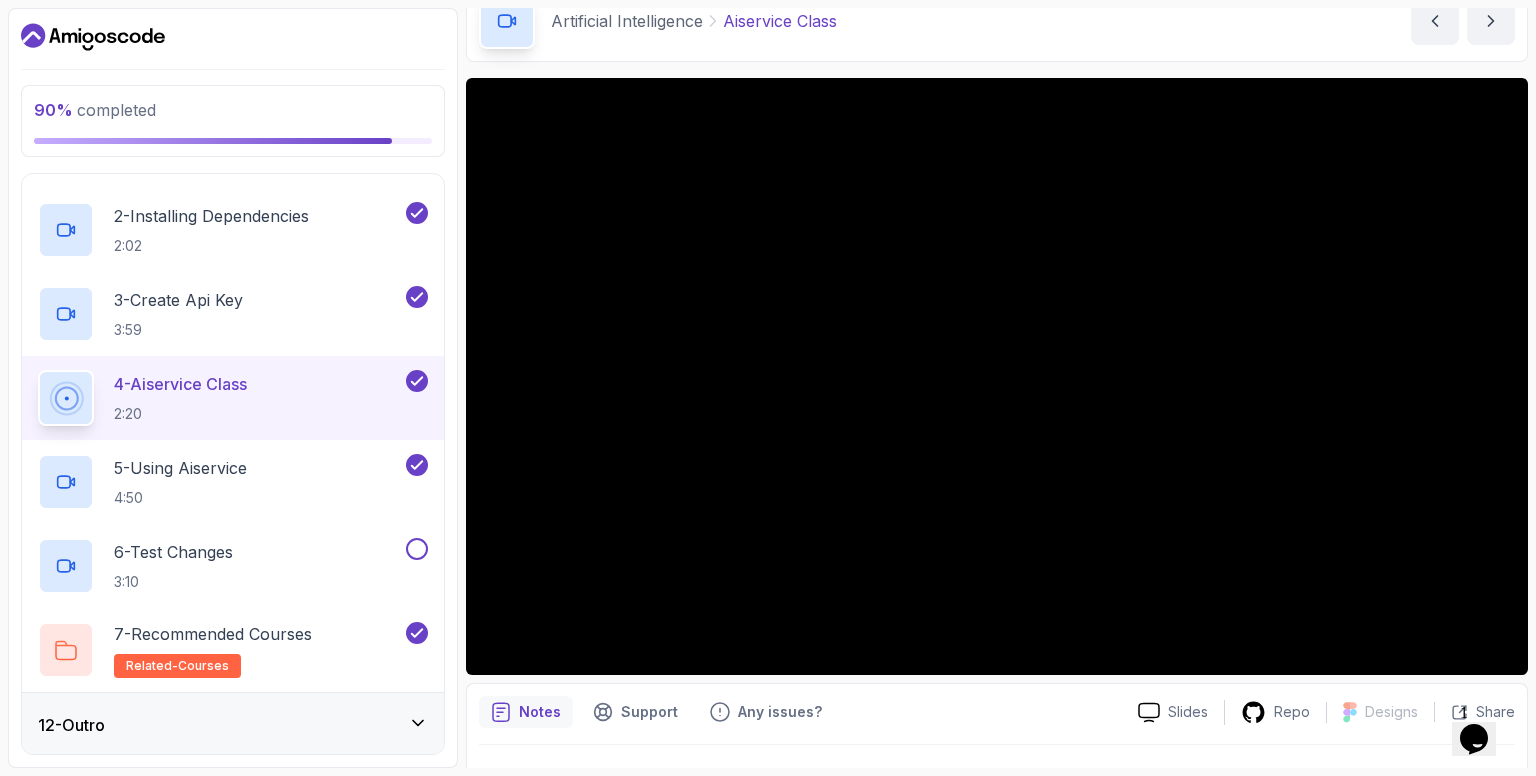type 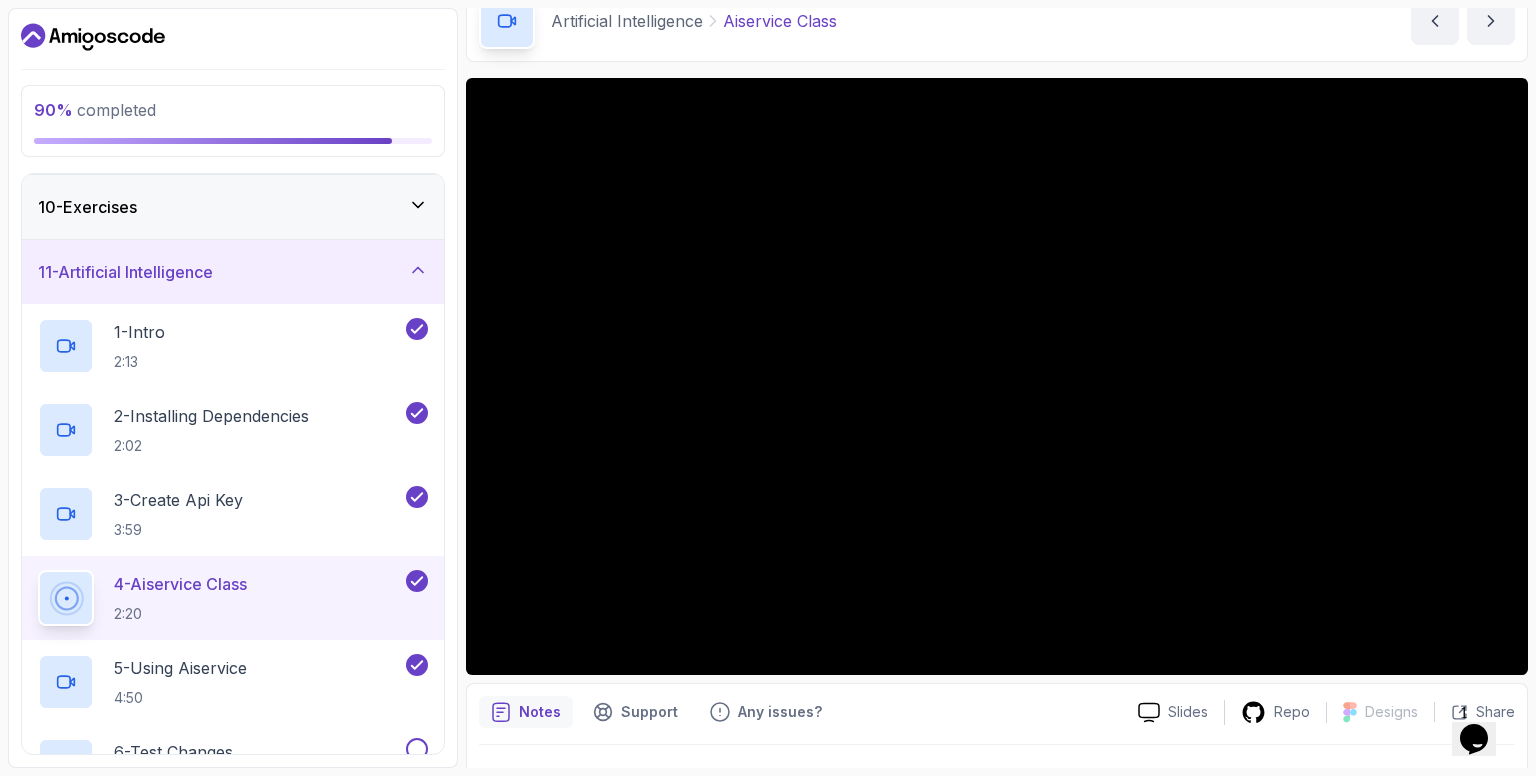 click on "11  -  Artificial Intelligence" at bounding box center (233, 272) 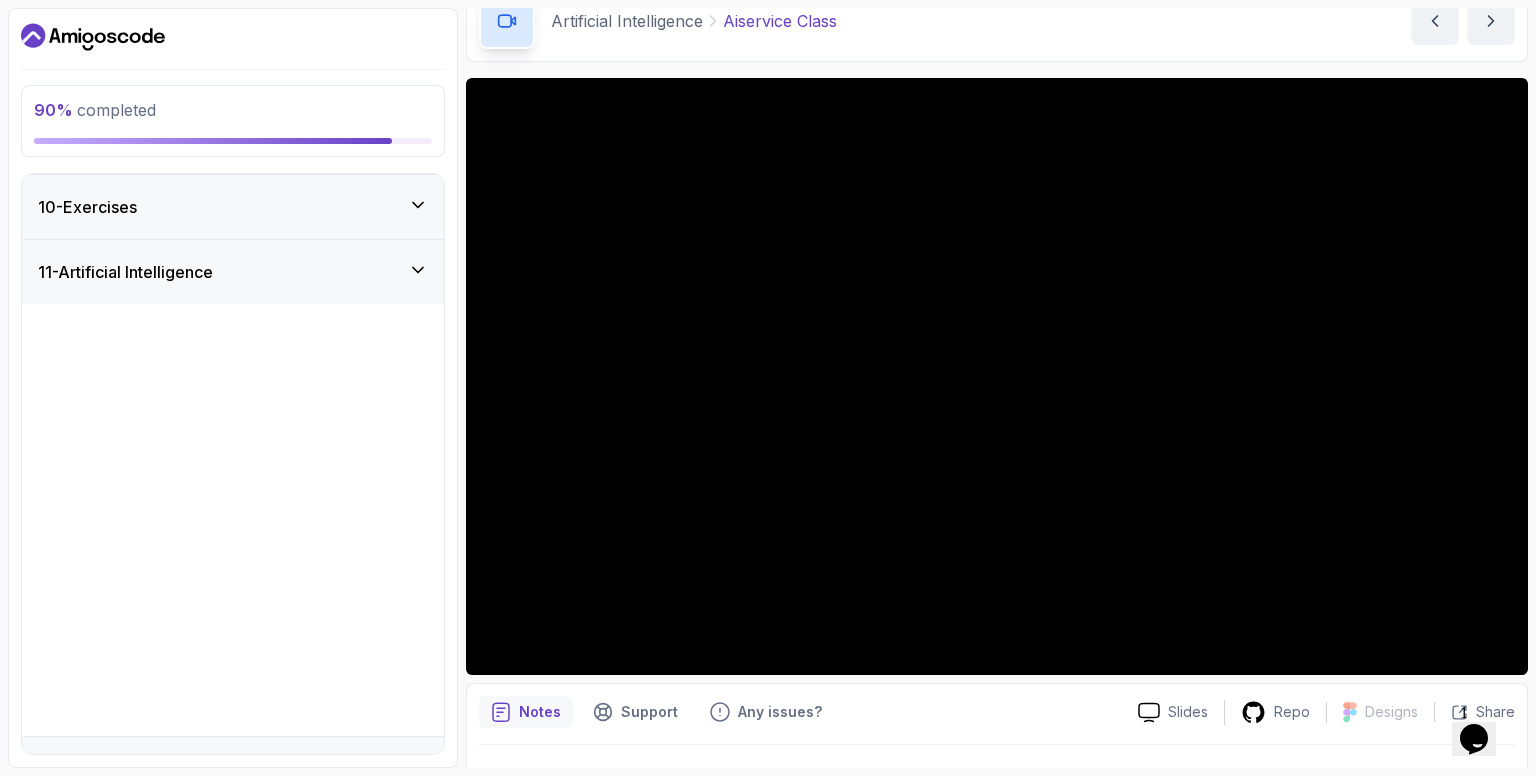 scroll, scrollTop: 196, scrollLeft: 0, axis: vertical 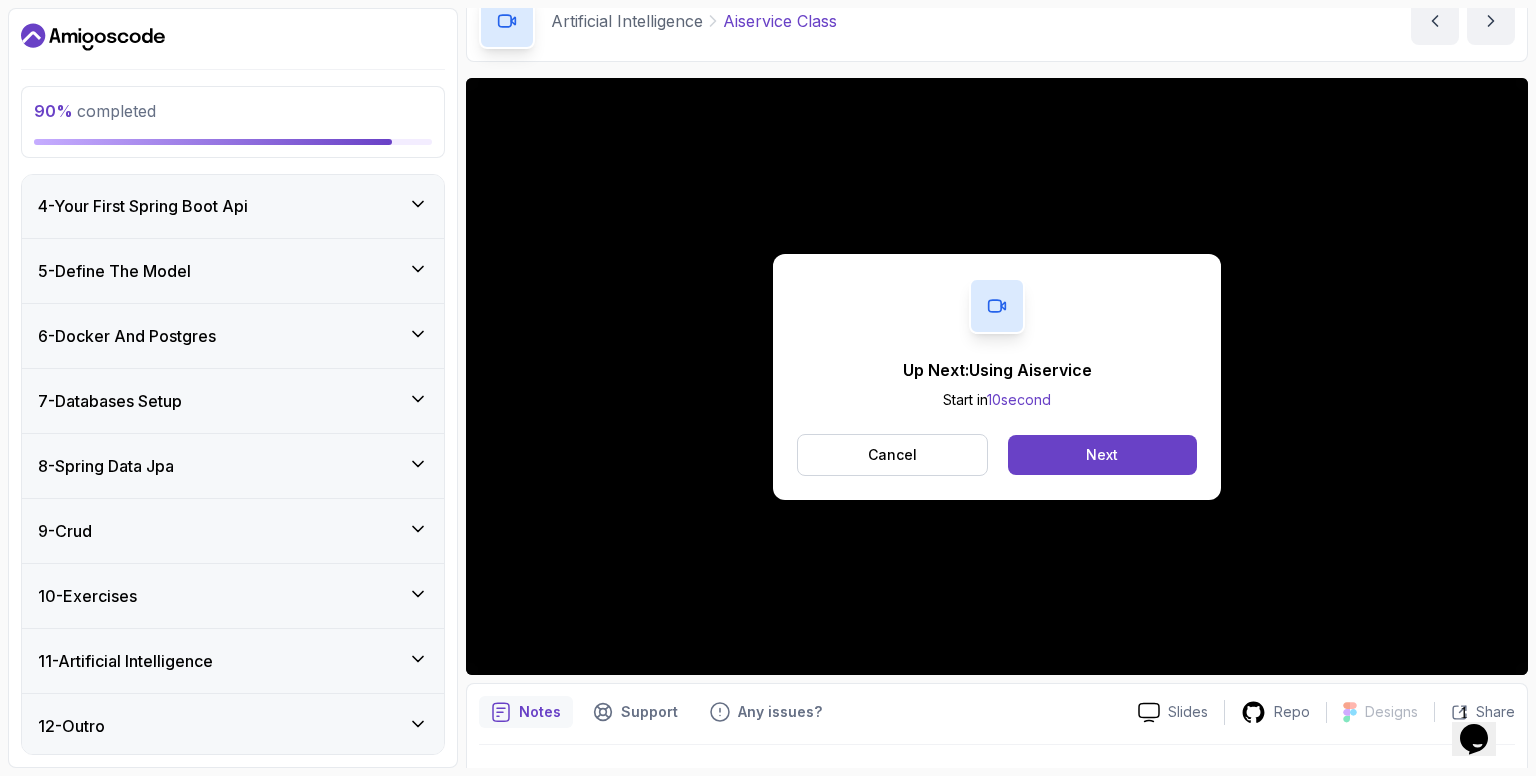 click on "9  -  Crud" at bounding box center [233, 531] 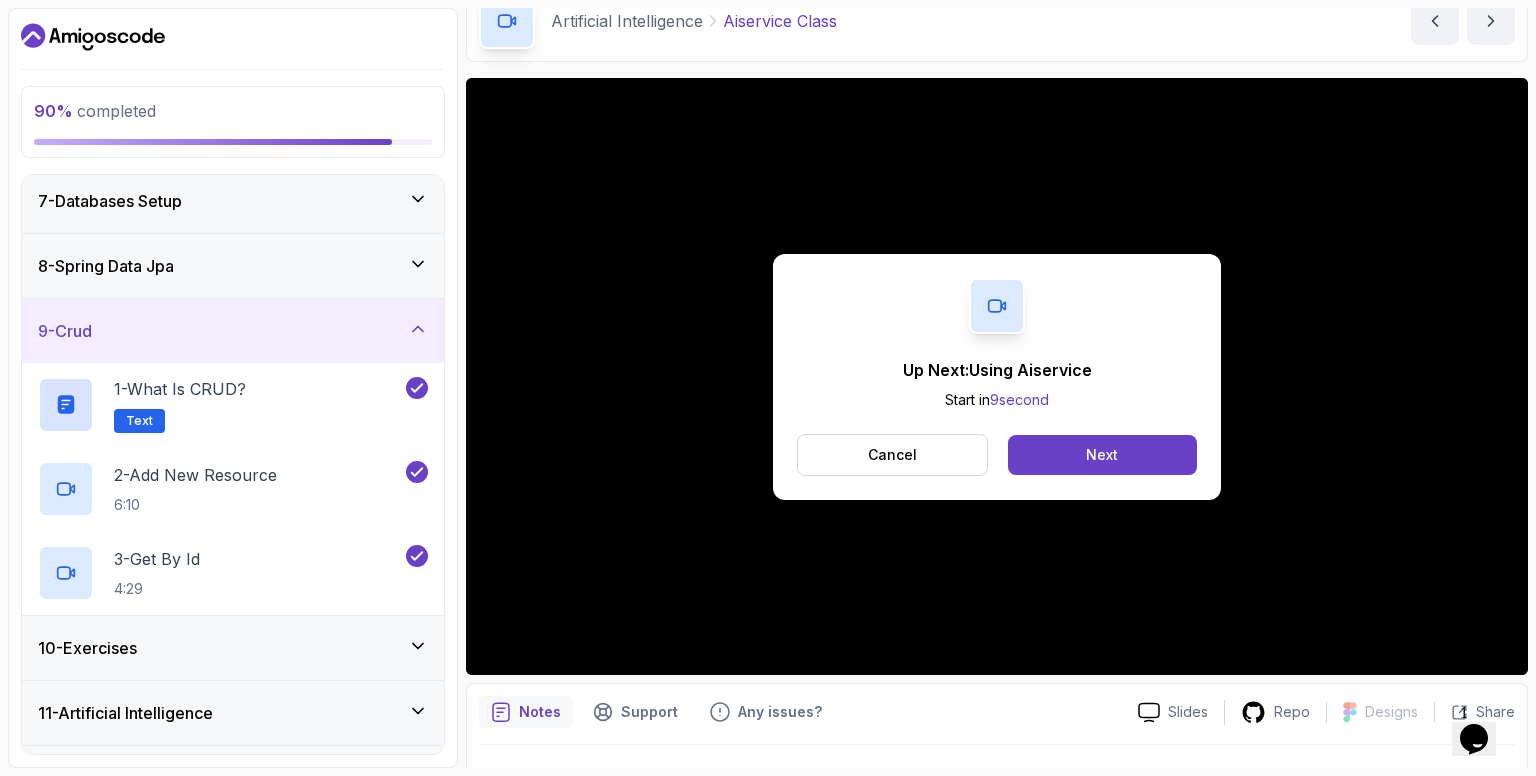 scroll, scrollTop: 448, scrollLeft: 0, axis: vertical 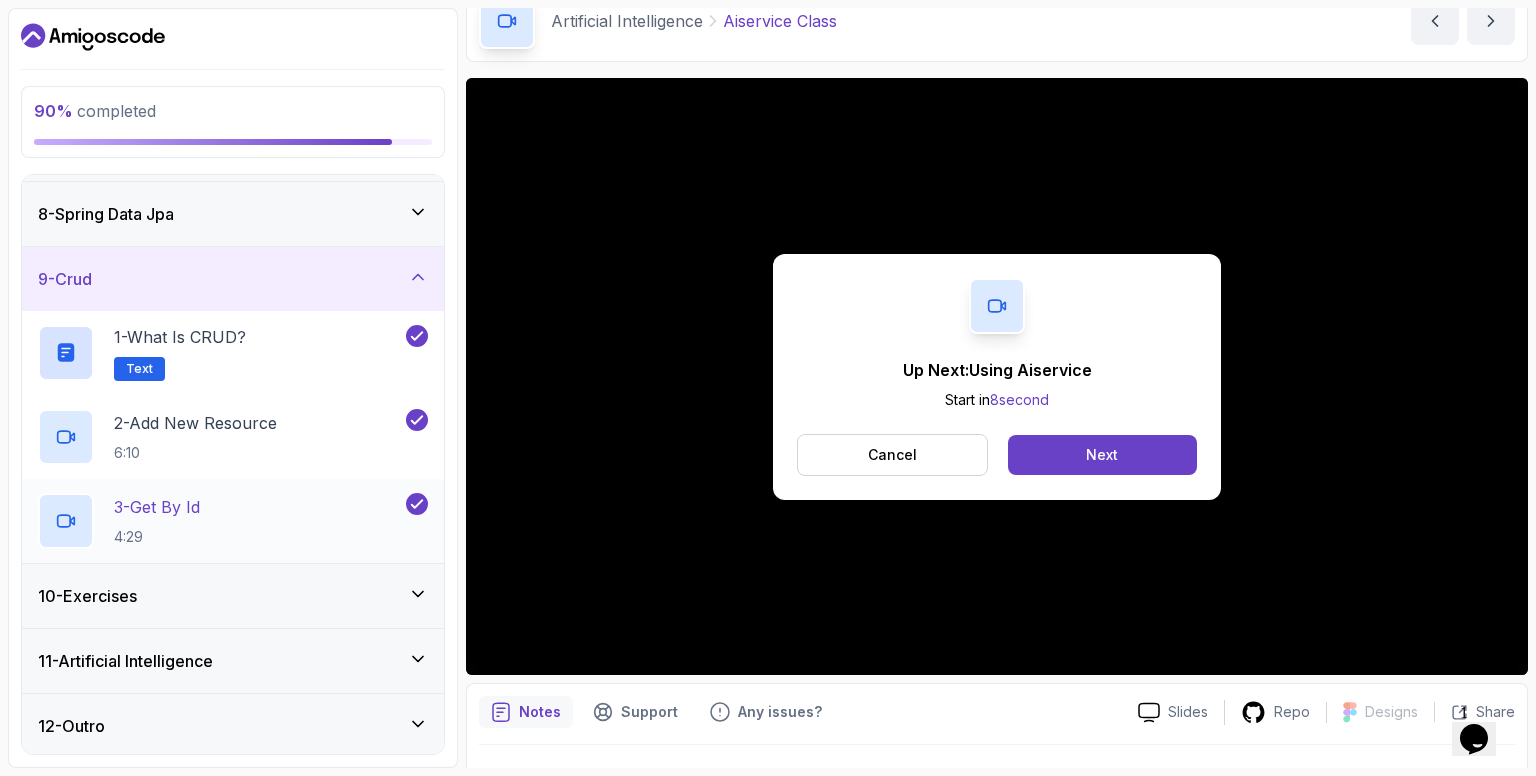 click on "3  -  Get By Id 4:29" at bounding box center [220, 521] 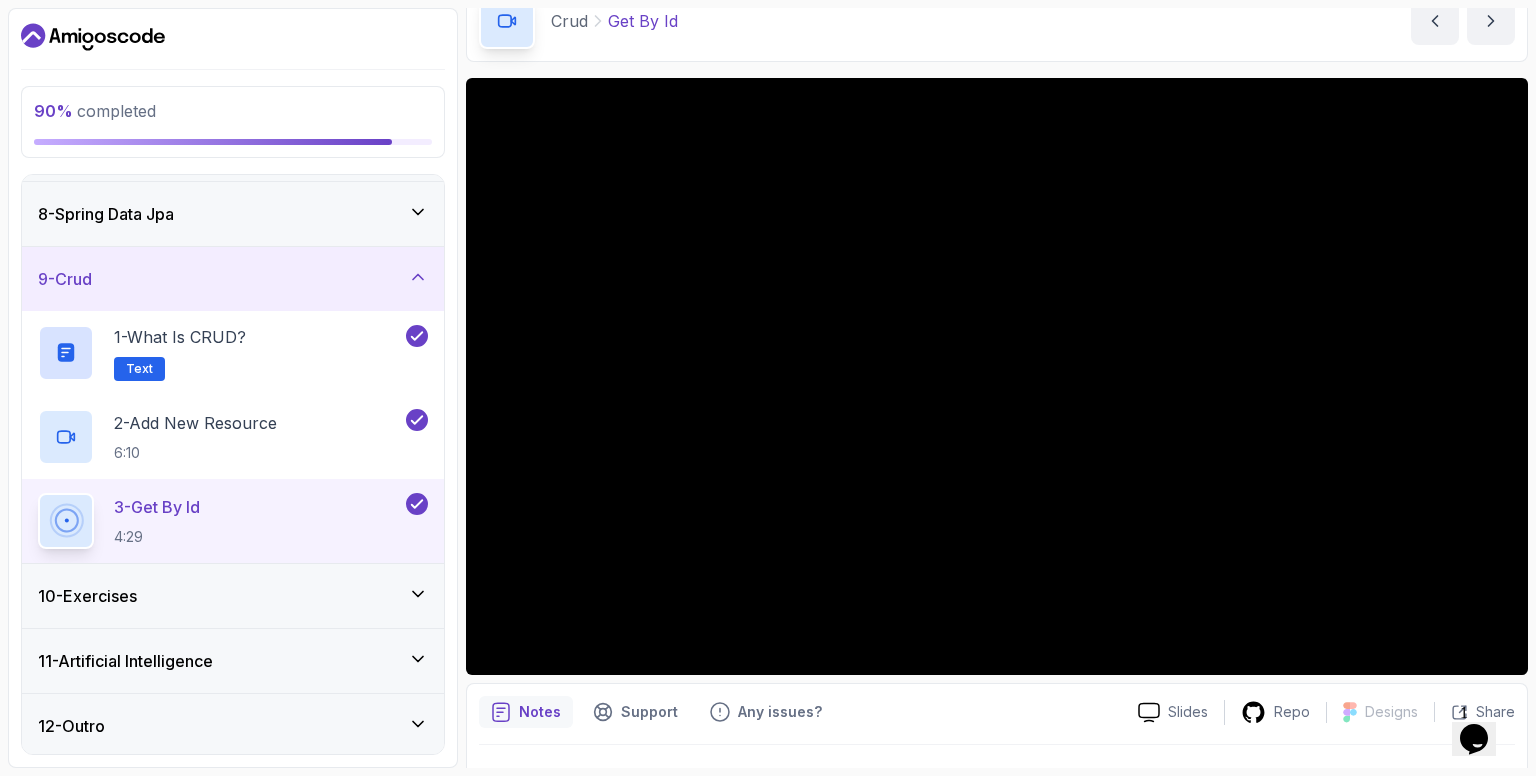 type 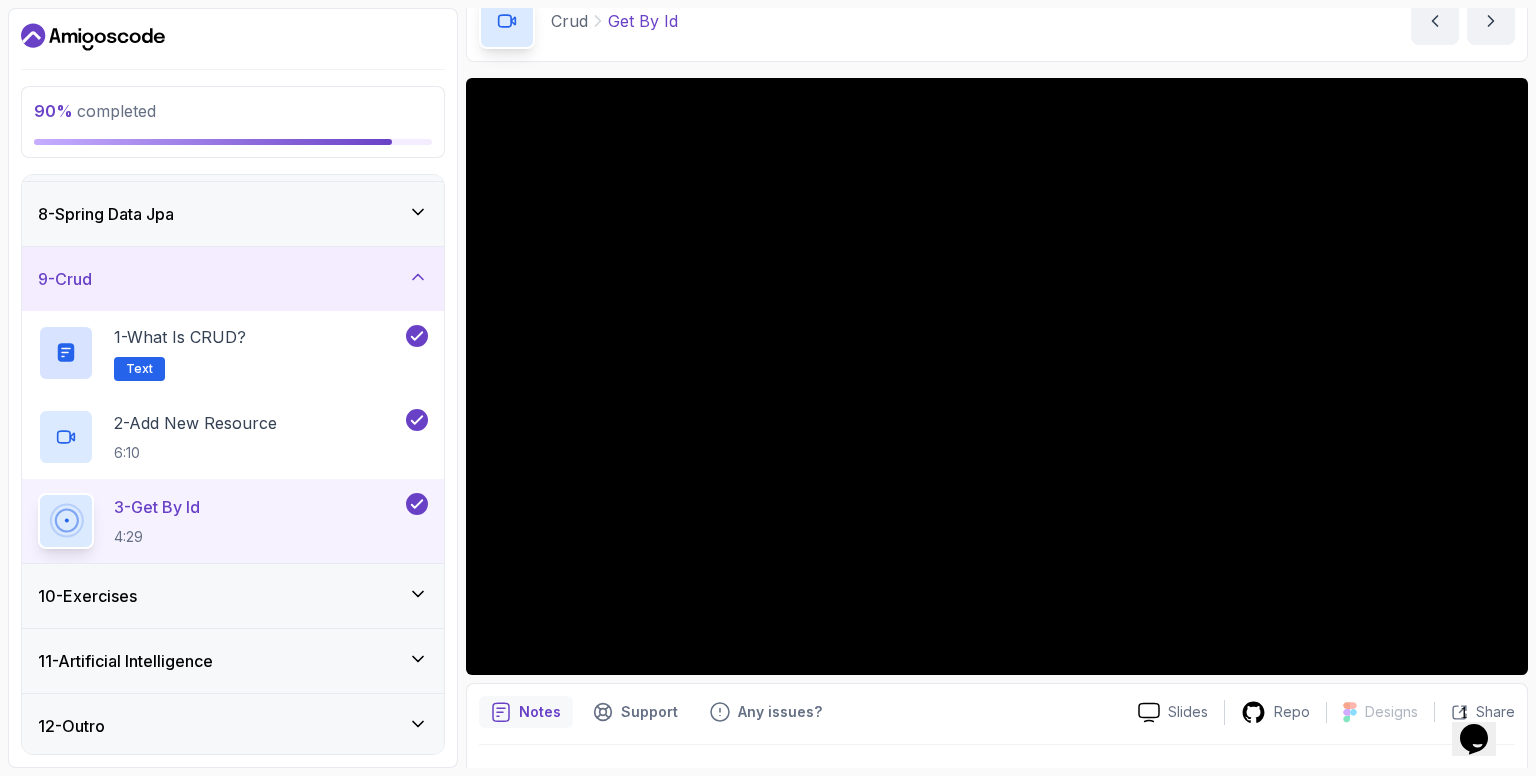 scroll, scrollTop: 145, scrollLeft: 0, axis: vertical 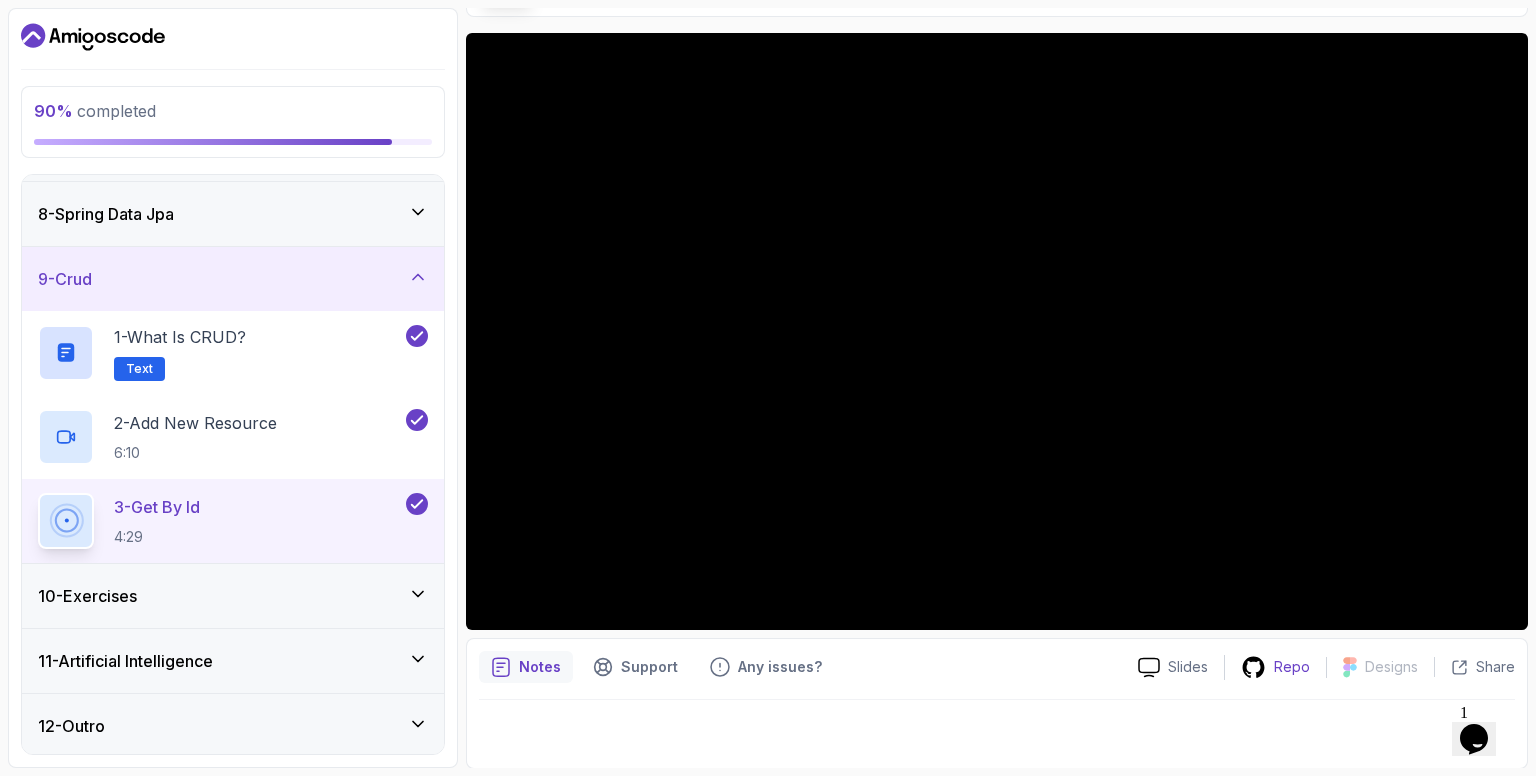 click on "Repo" at bounding box center [1275, 667] 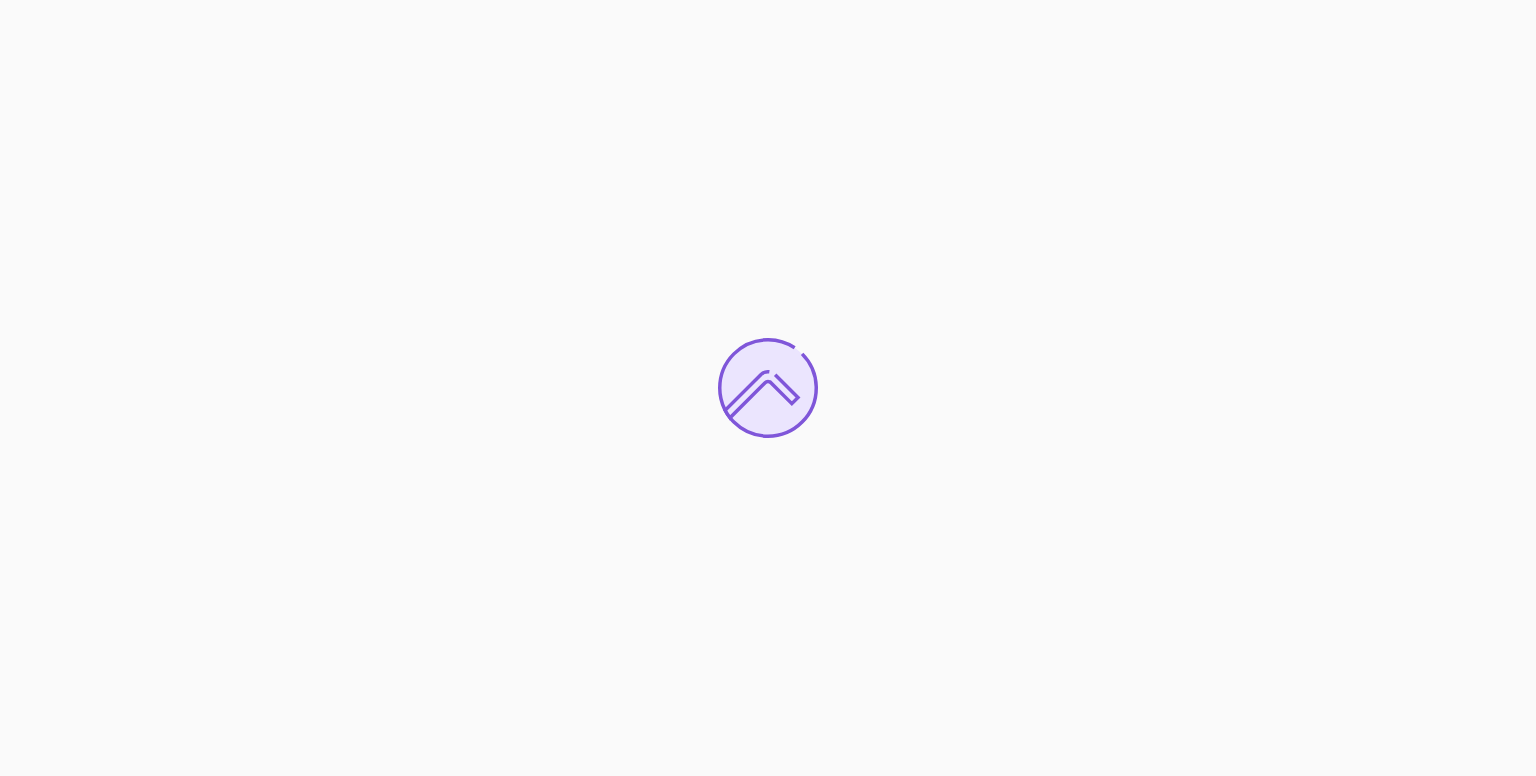 scroll, scrollTop: 0, scrollLeft: 0, axis: both 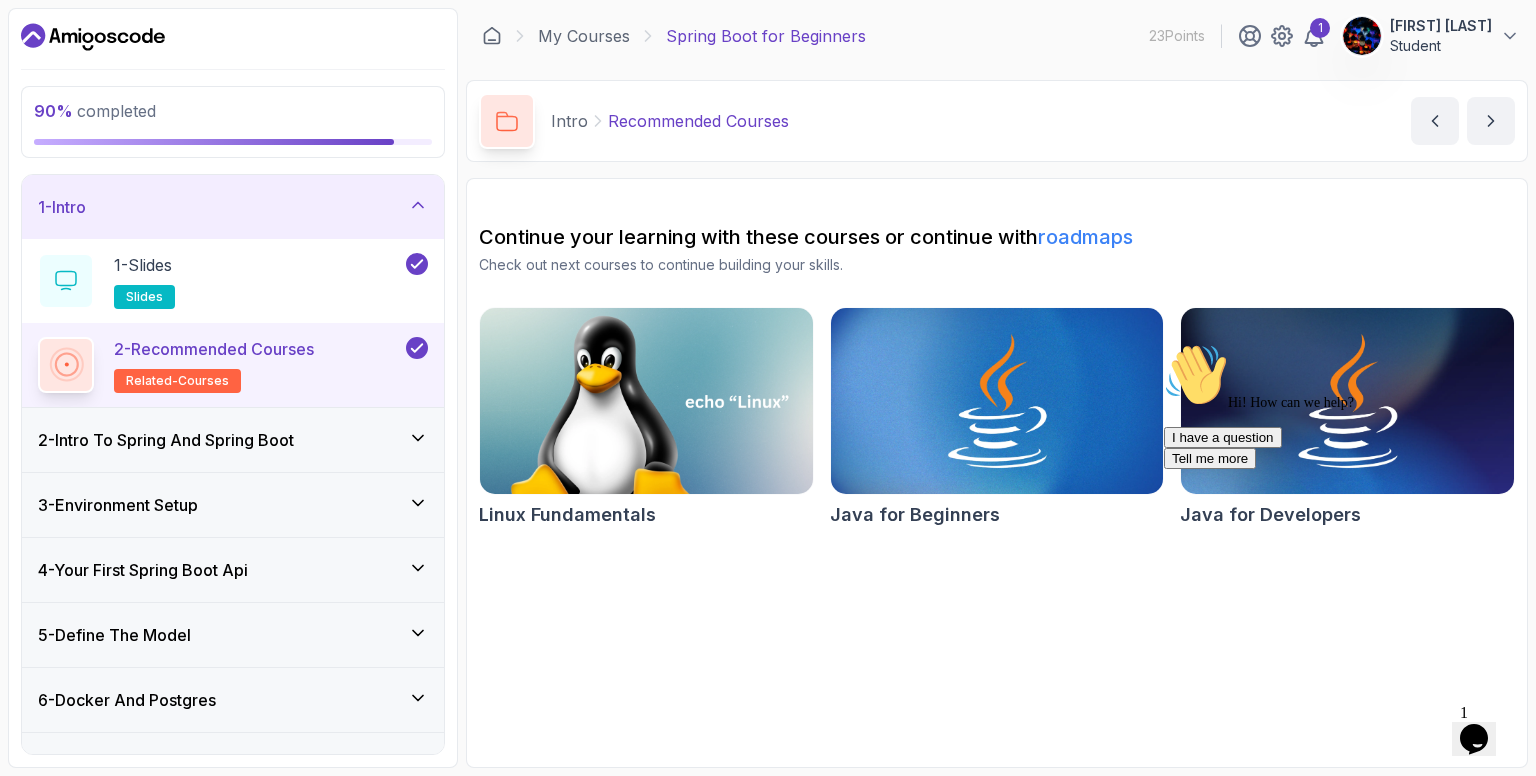 drag, startPoint x: 244, startPoint y: 190, endPoint x: 253, endPoint y: 289, distance: 99.40825 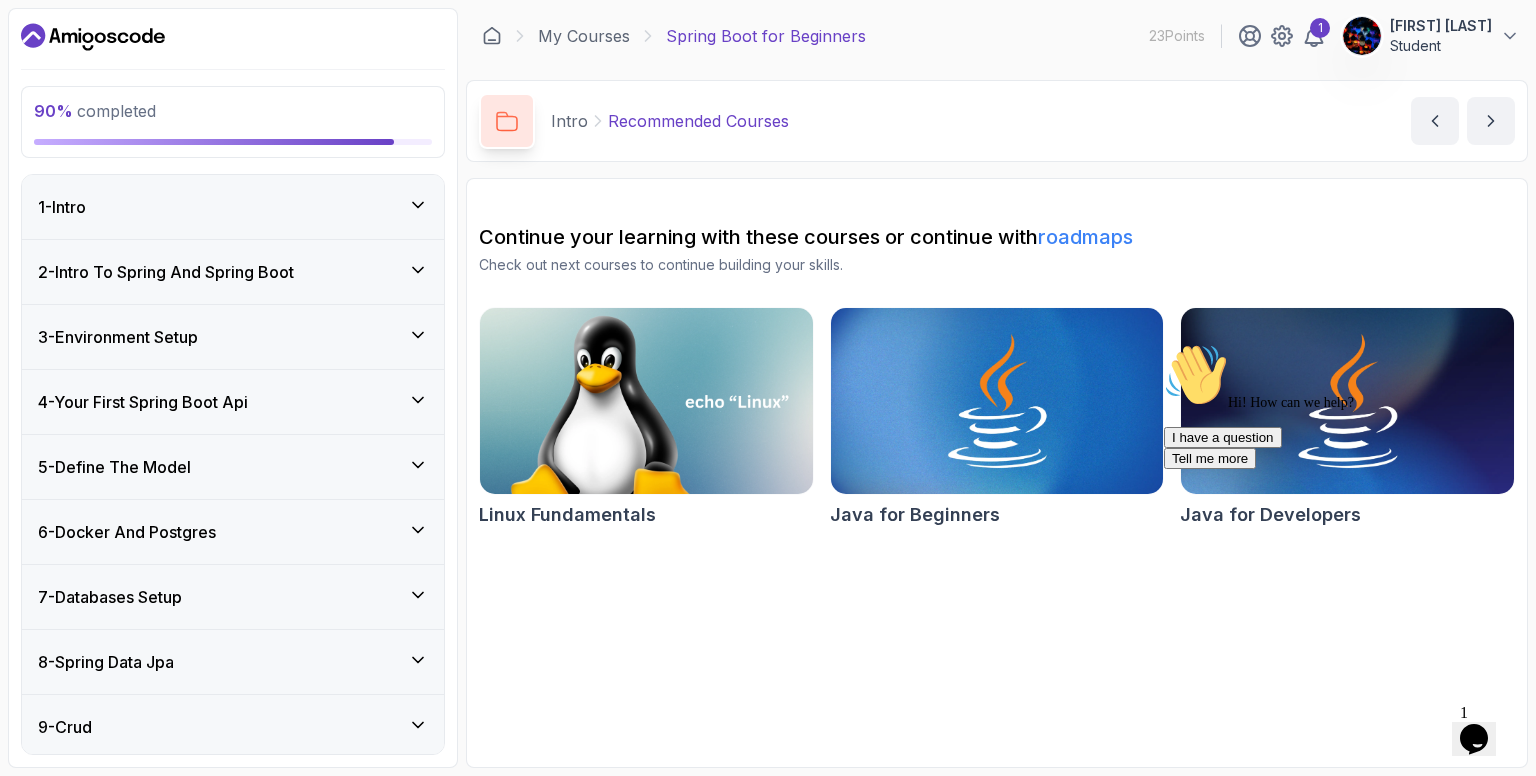 scroll, scrollTop: 196, scrollLeft: 0, axis: vertical 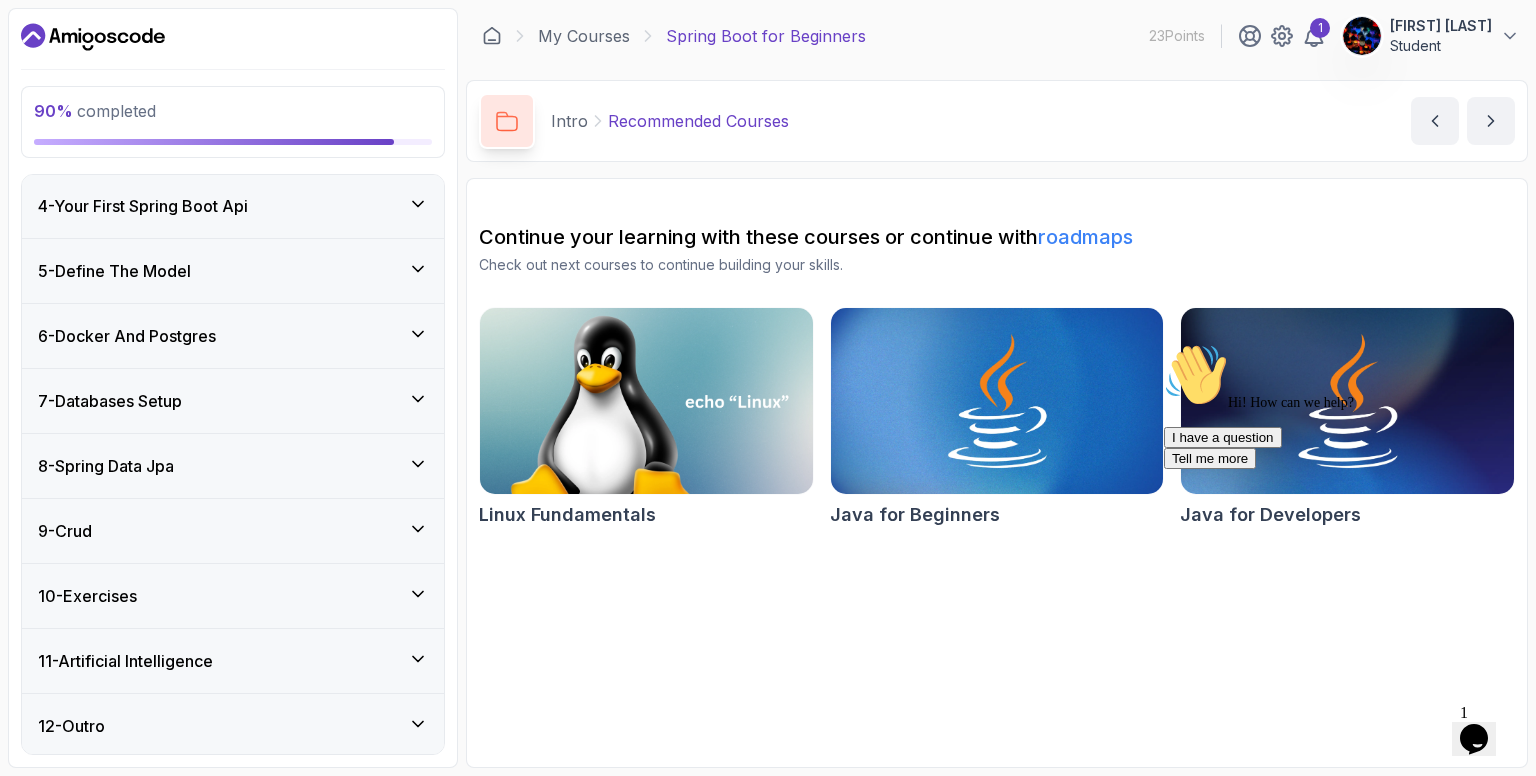 click on "11  -  Artificial Intelligence" at bounding box center [125, 661] 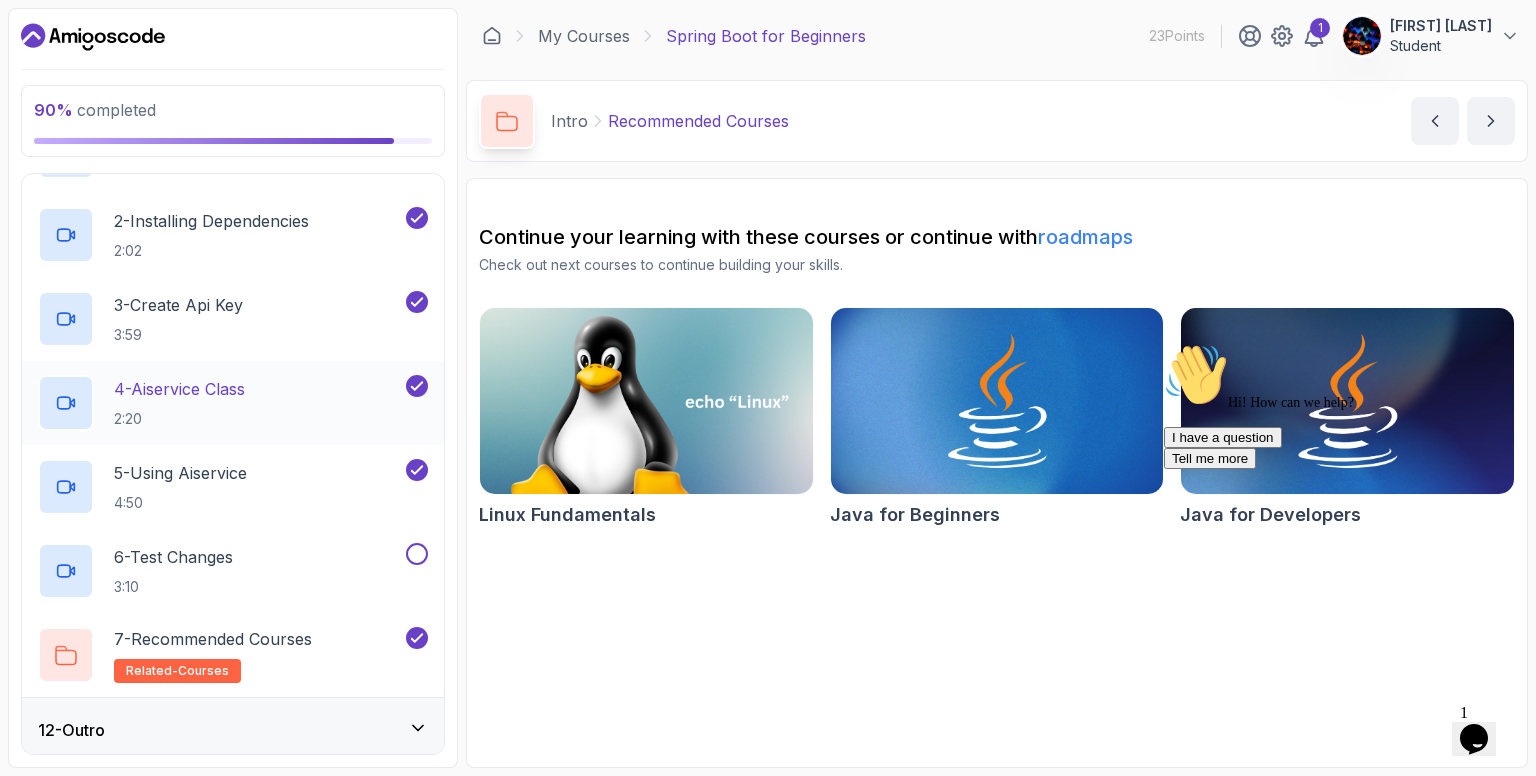 scroll, scrollTop: 784, scrollLeft: 0, axis: vertical 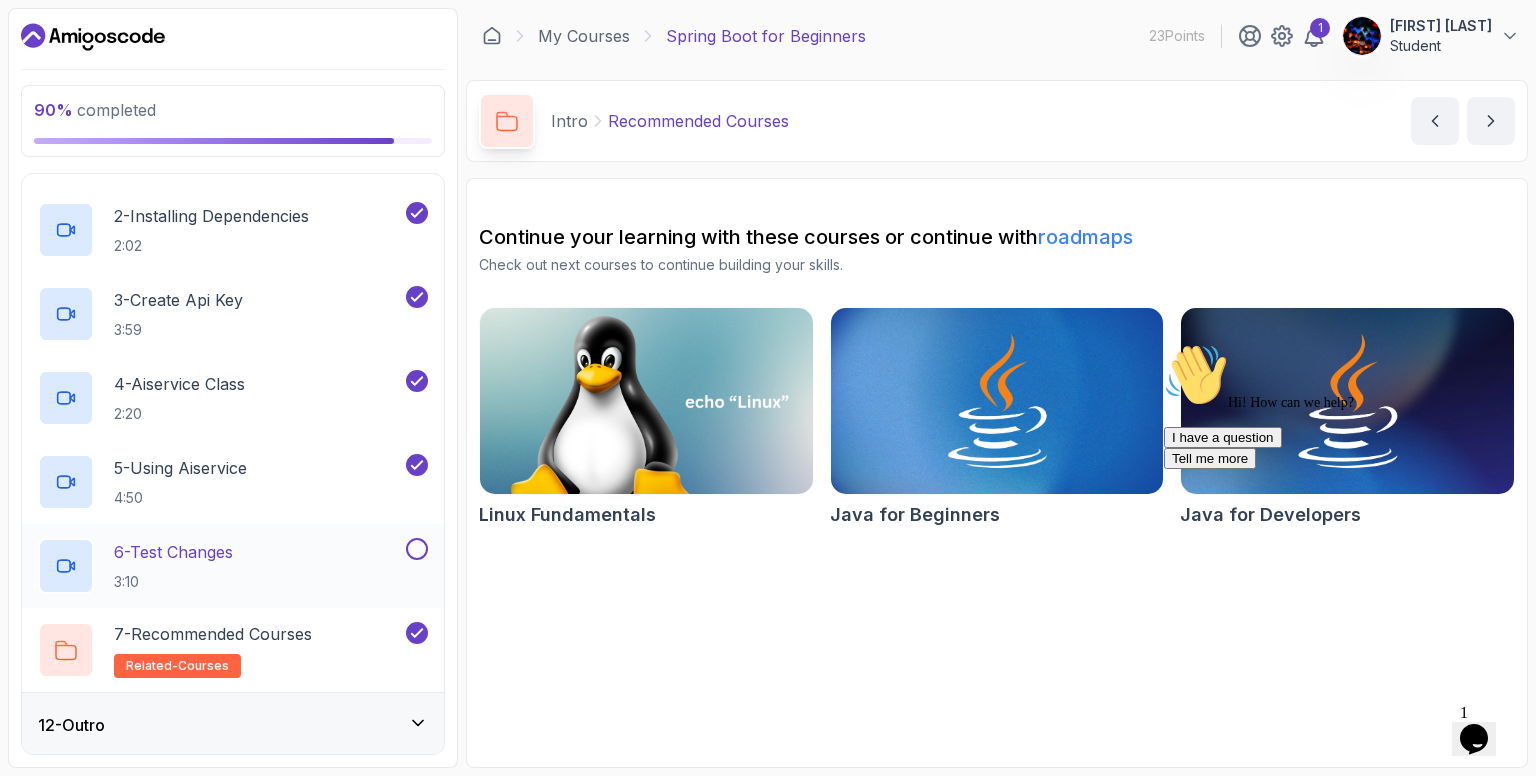 click on "6  -  Test Changes 3:10" at bounding box center (220, 566) 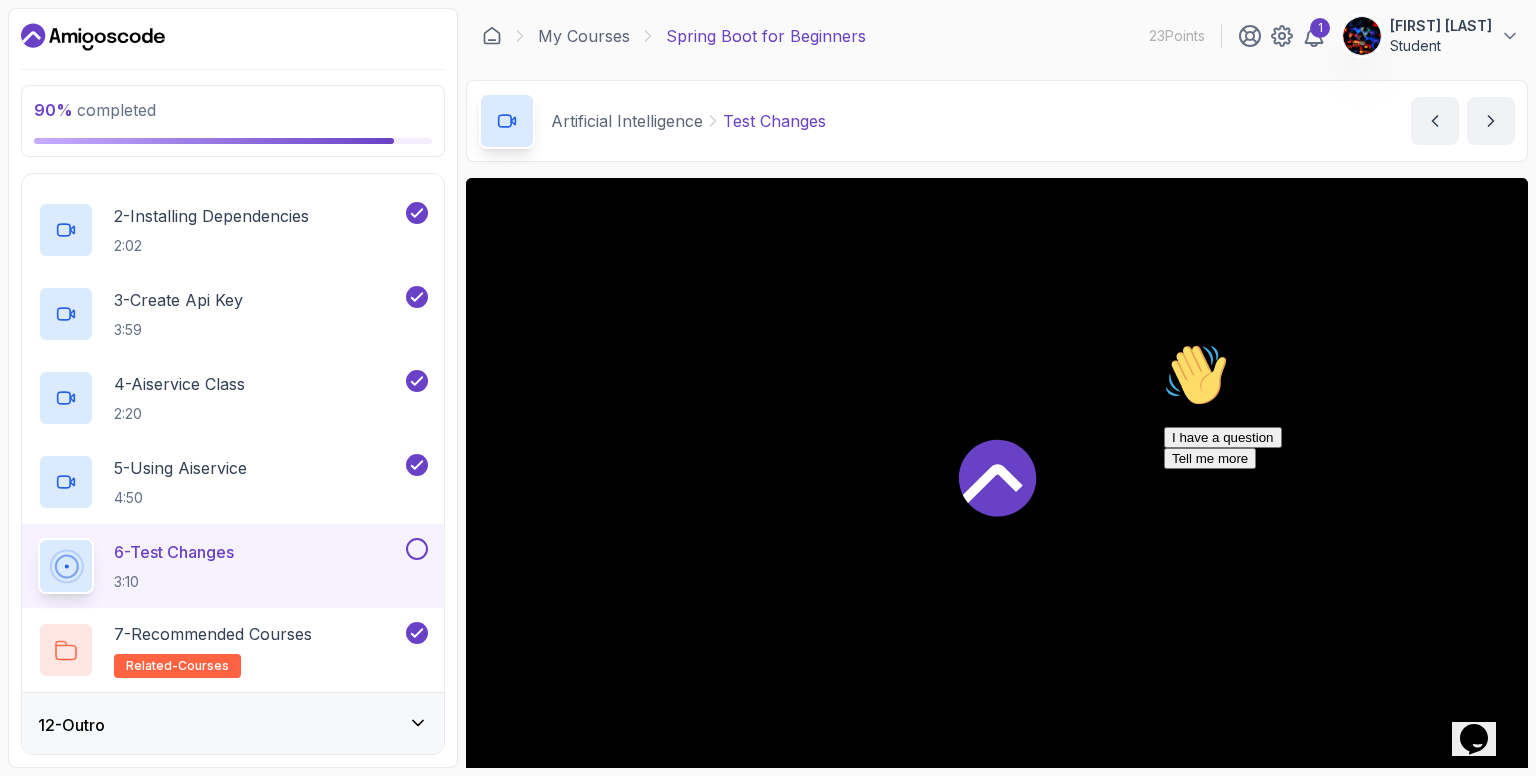 click at bounding box center (1164, 343) 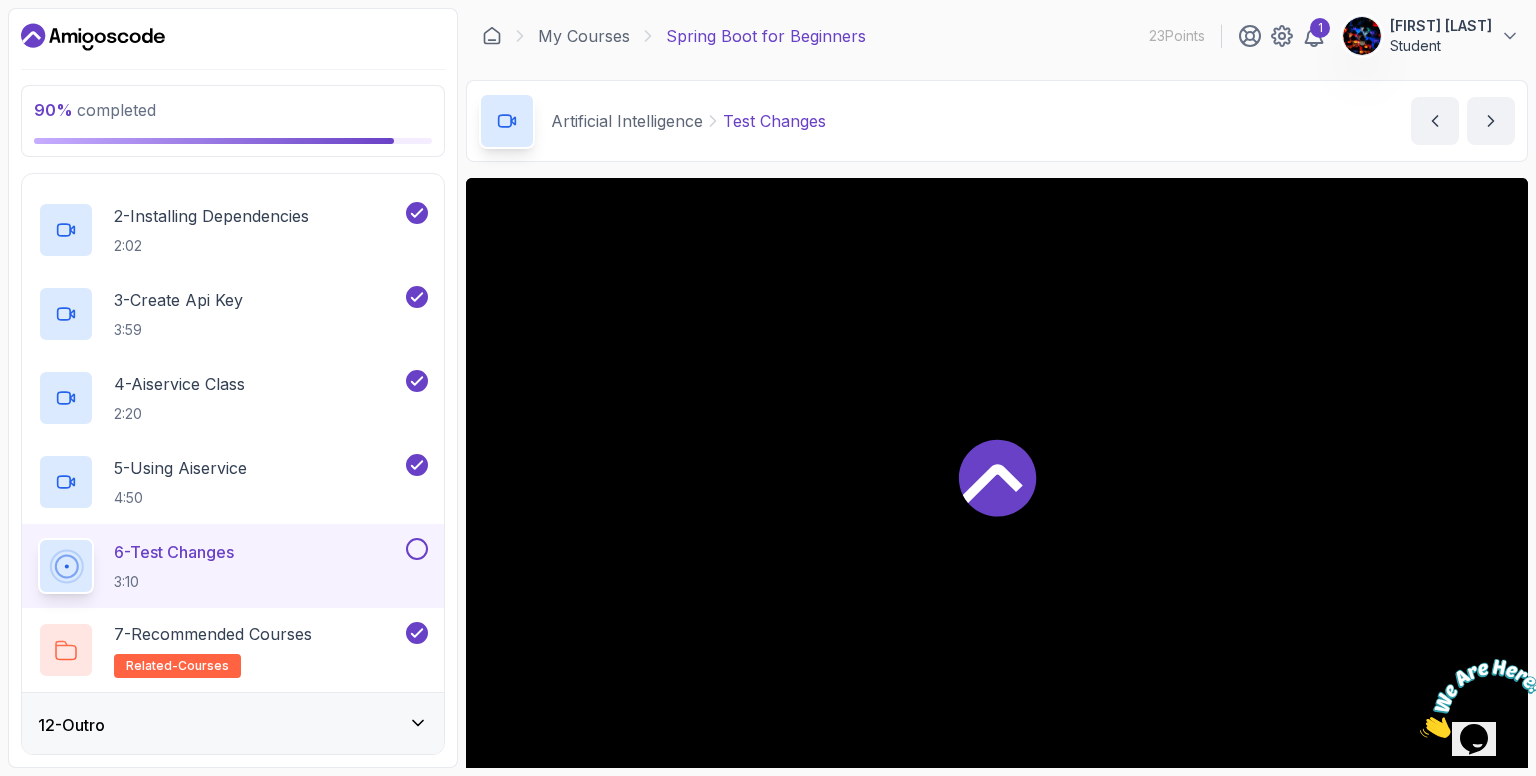 click at bounding box center [1420, 732] 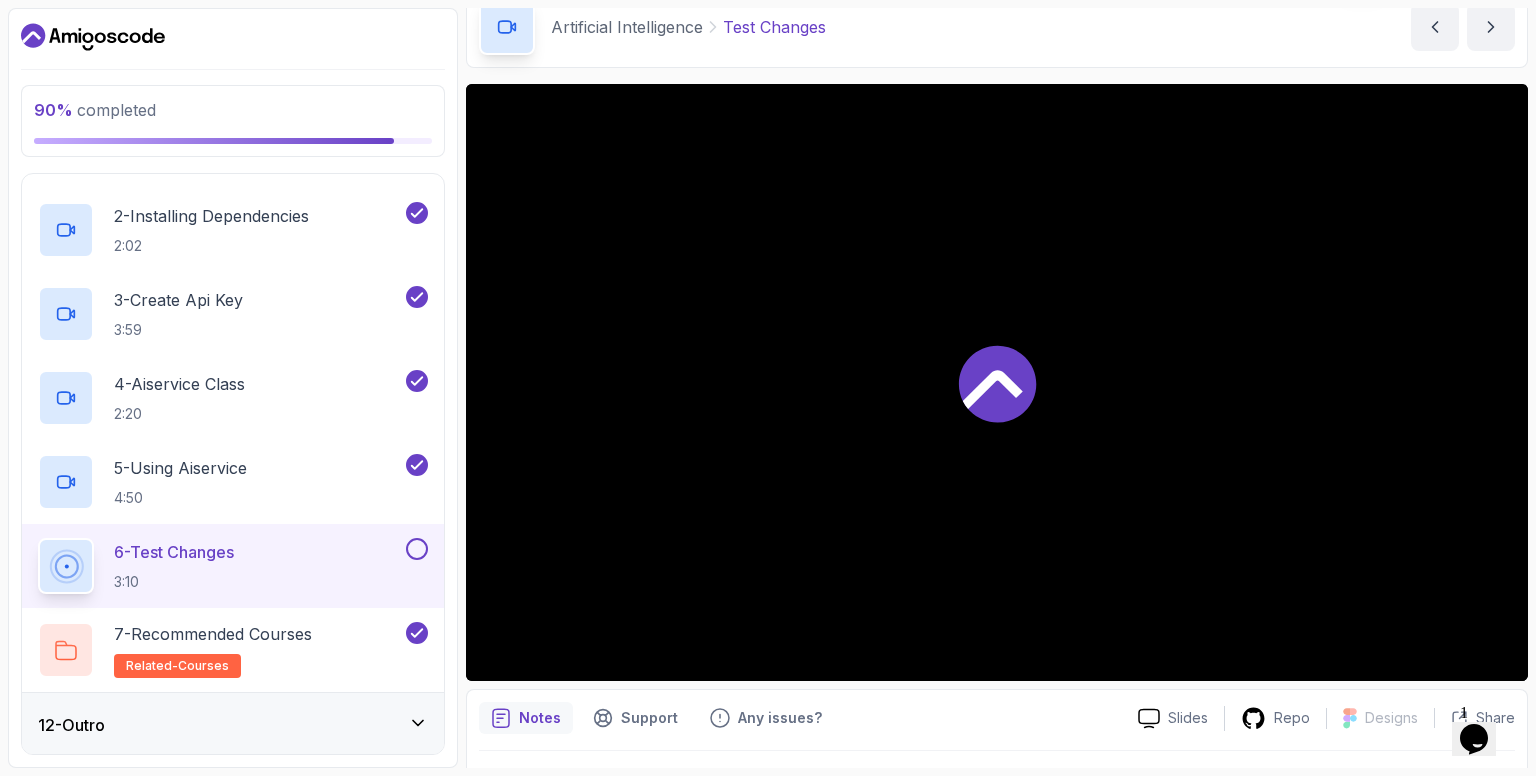 scroll, scrollTop: 45, scrollLeft: 0, axis: vertical 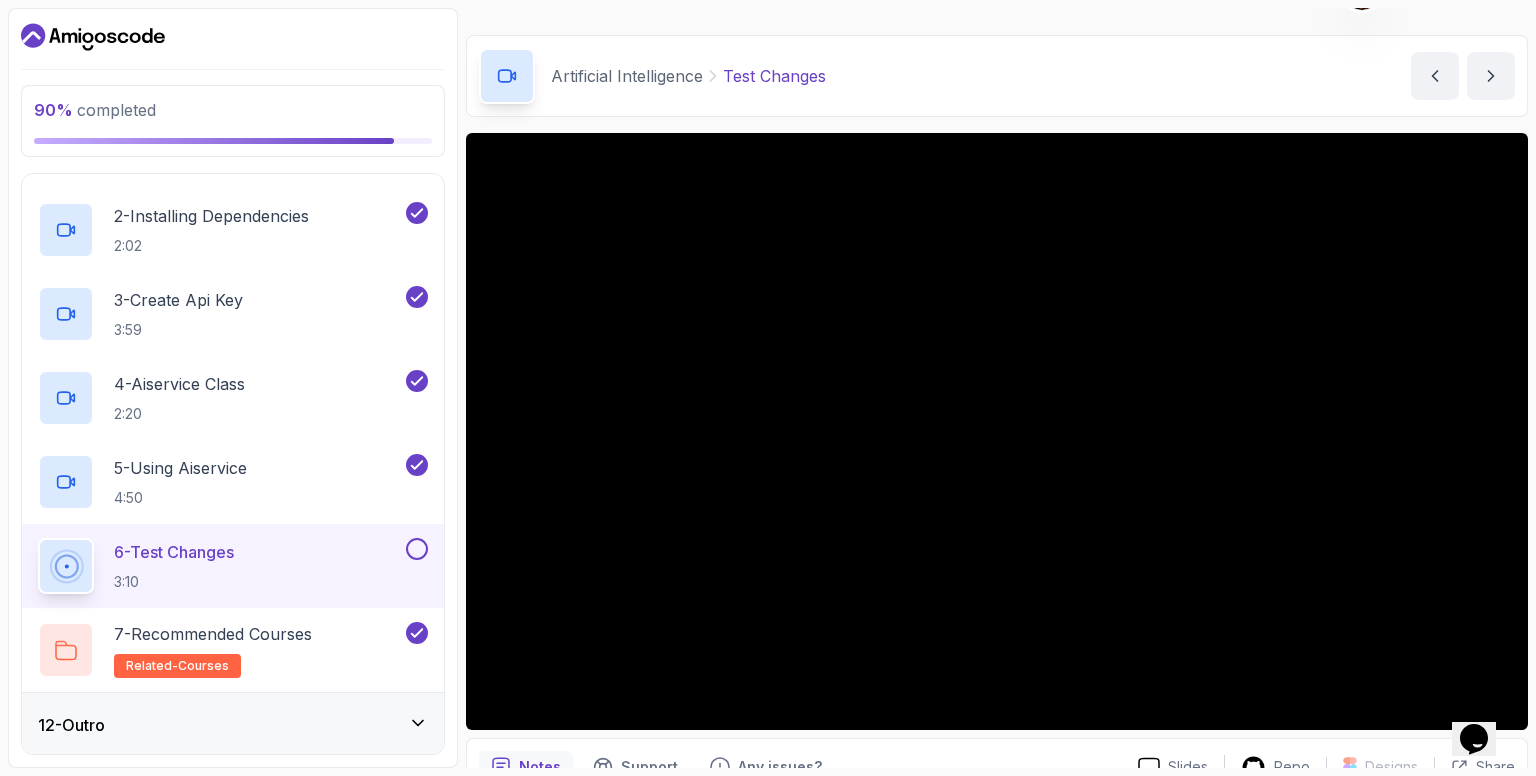 click at bounding box center (417, 549) 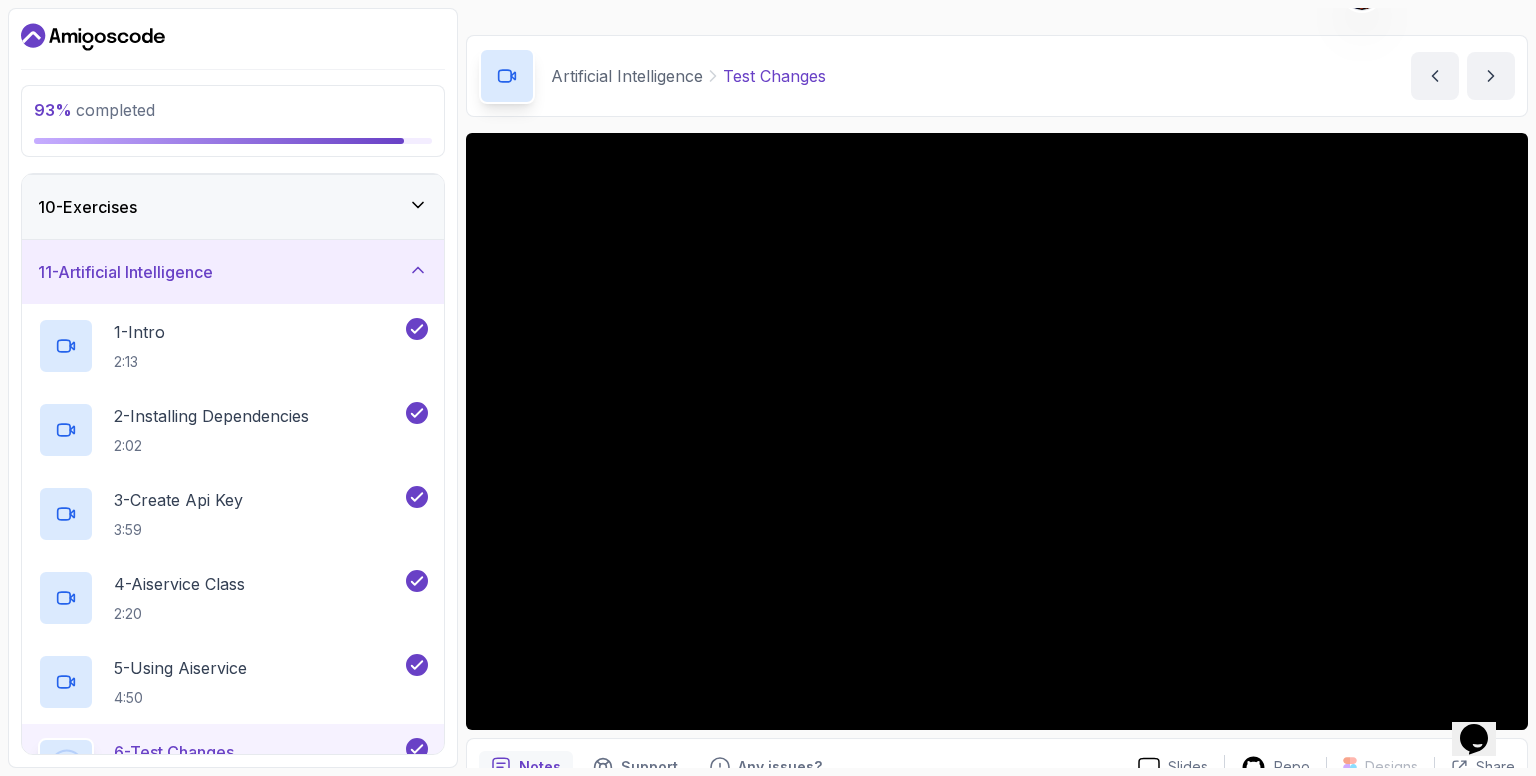 click on "11  -  Artificial Intelligence" at bounding box center [233, 272] 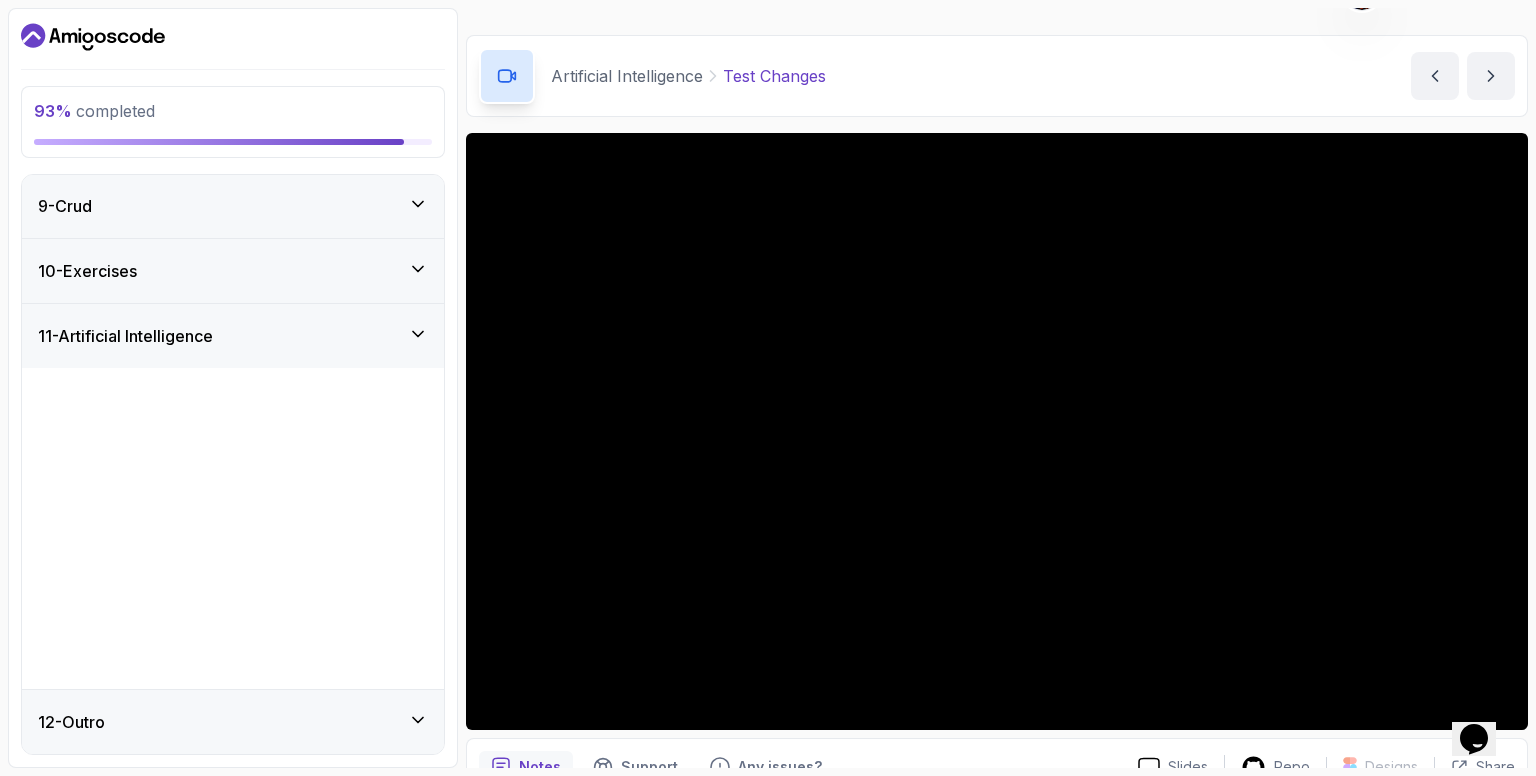 scroll, scrollTop: 196, scrollLeft: 0, axis: vertical 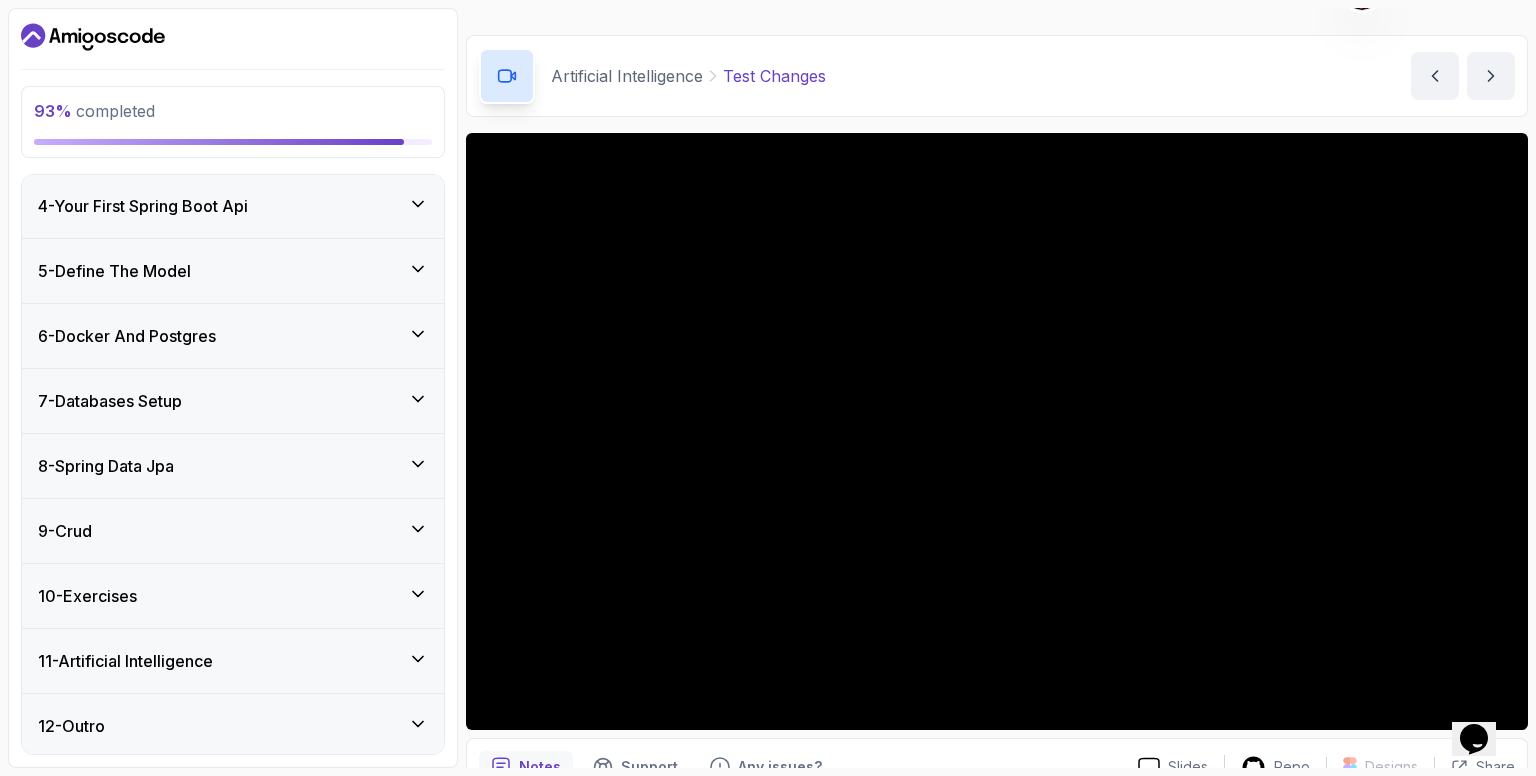 click on "10  -  Exercises" at bounding box center [233, 596] 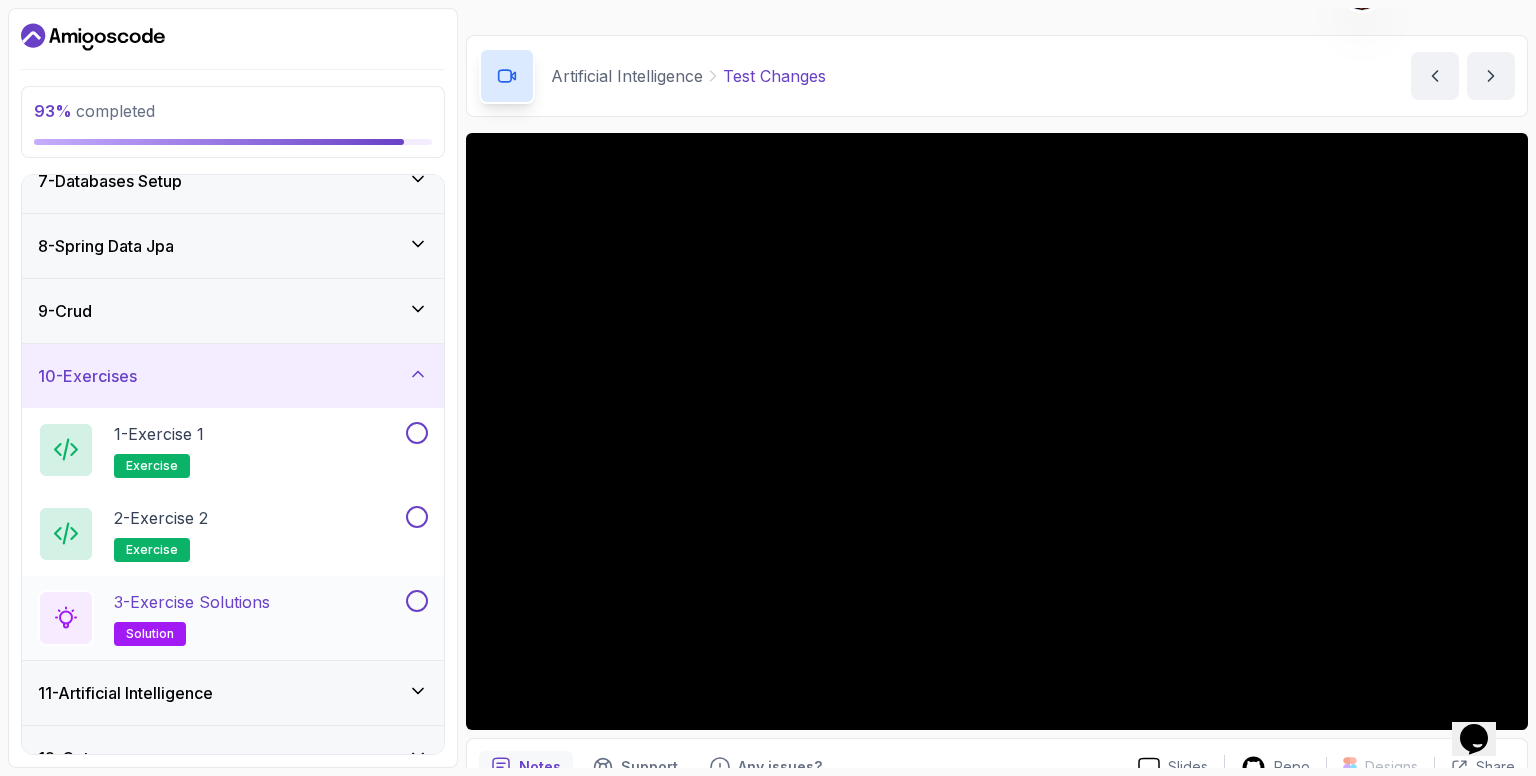scroll, scrollTop: 448, scrollLeft: 0, axis: vertical 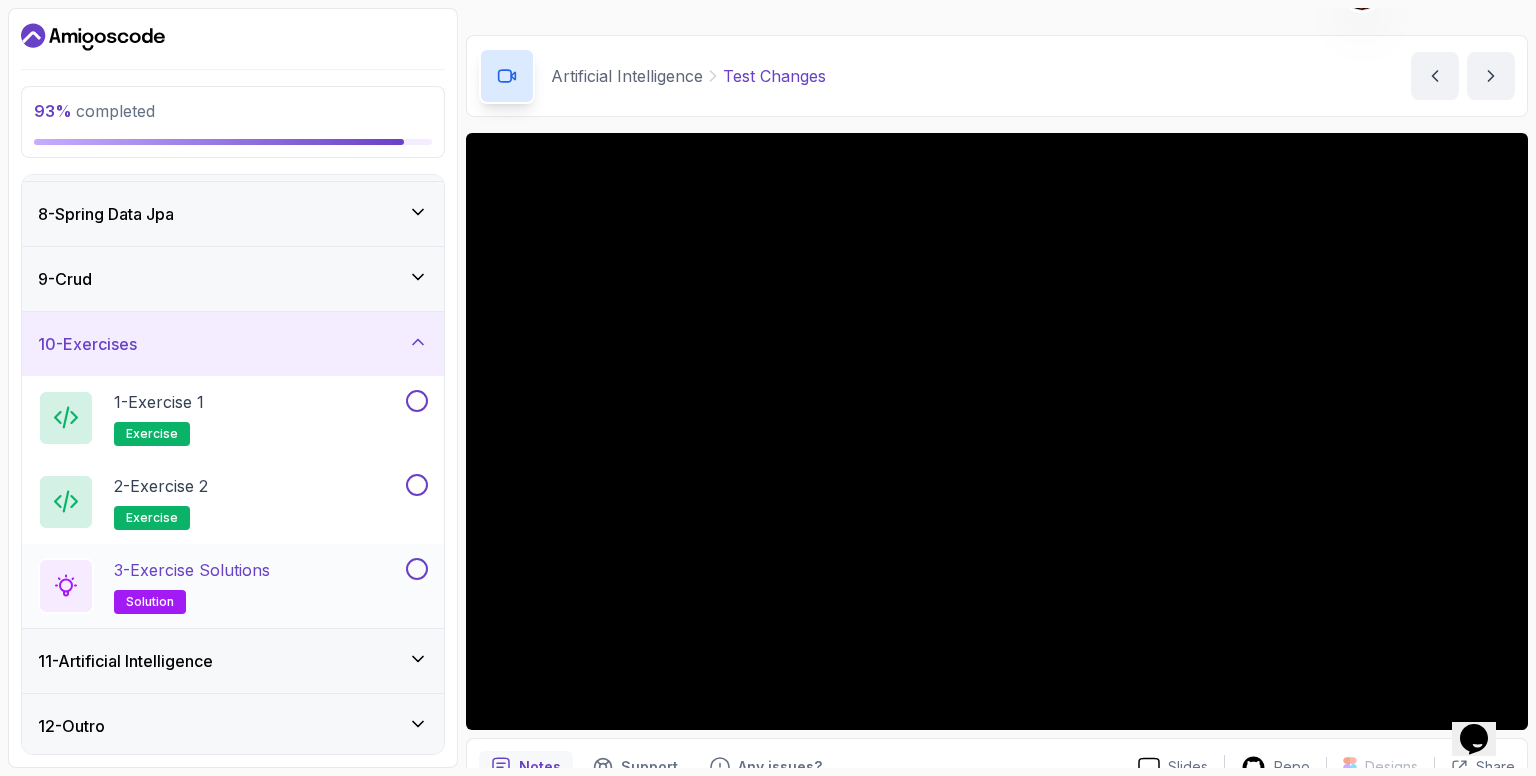 click at bounding box center (417, 569) 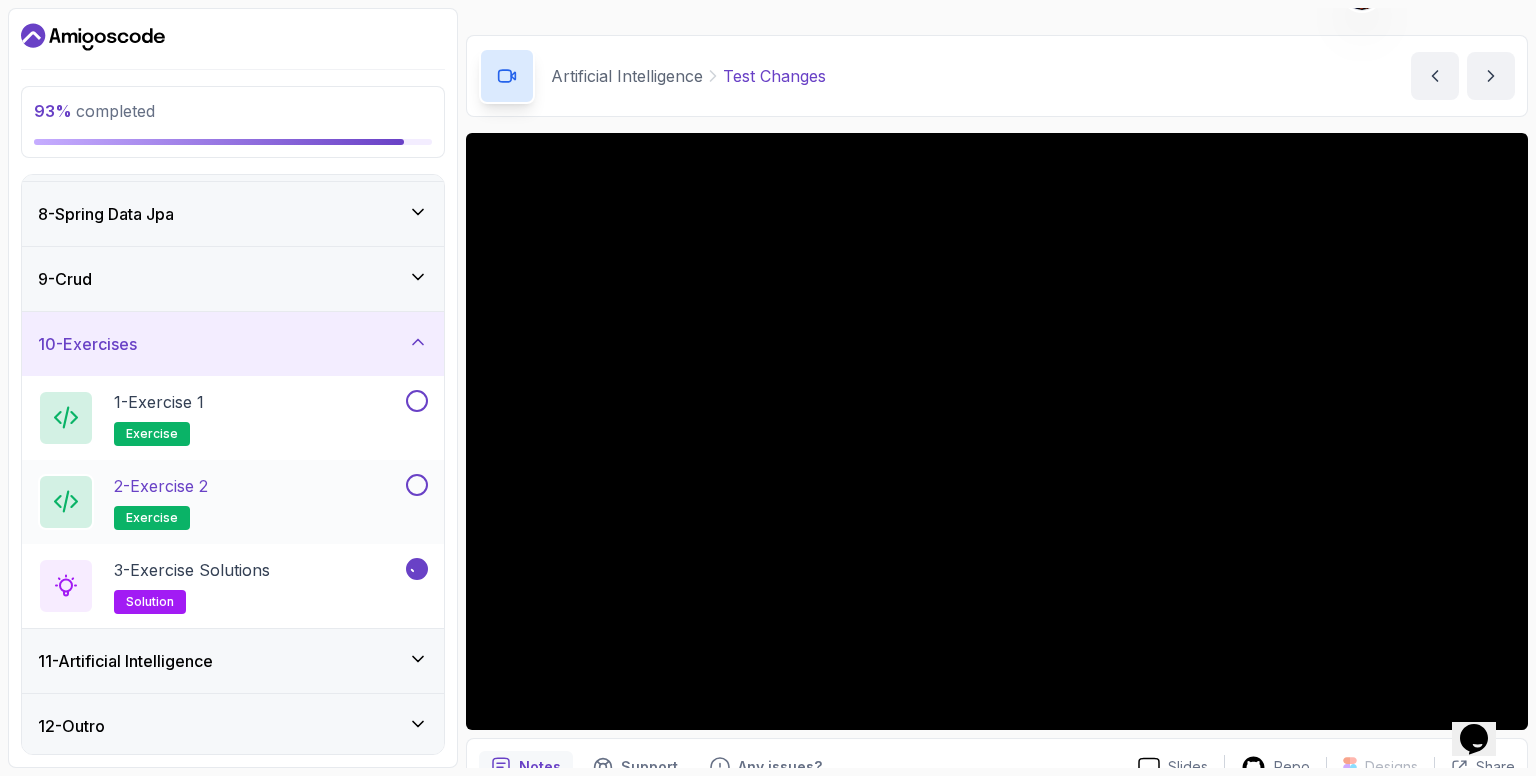 click at bounding box center (417, 485) 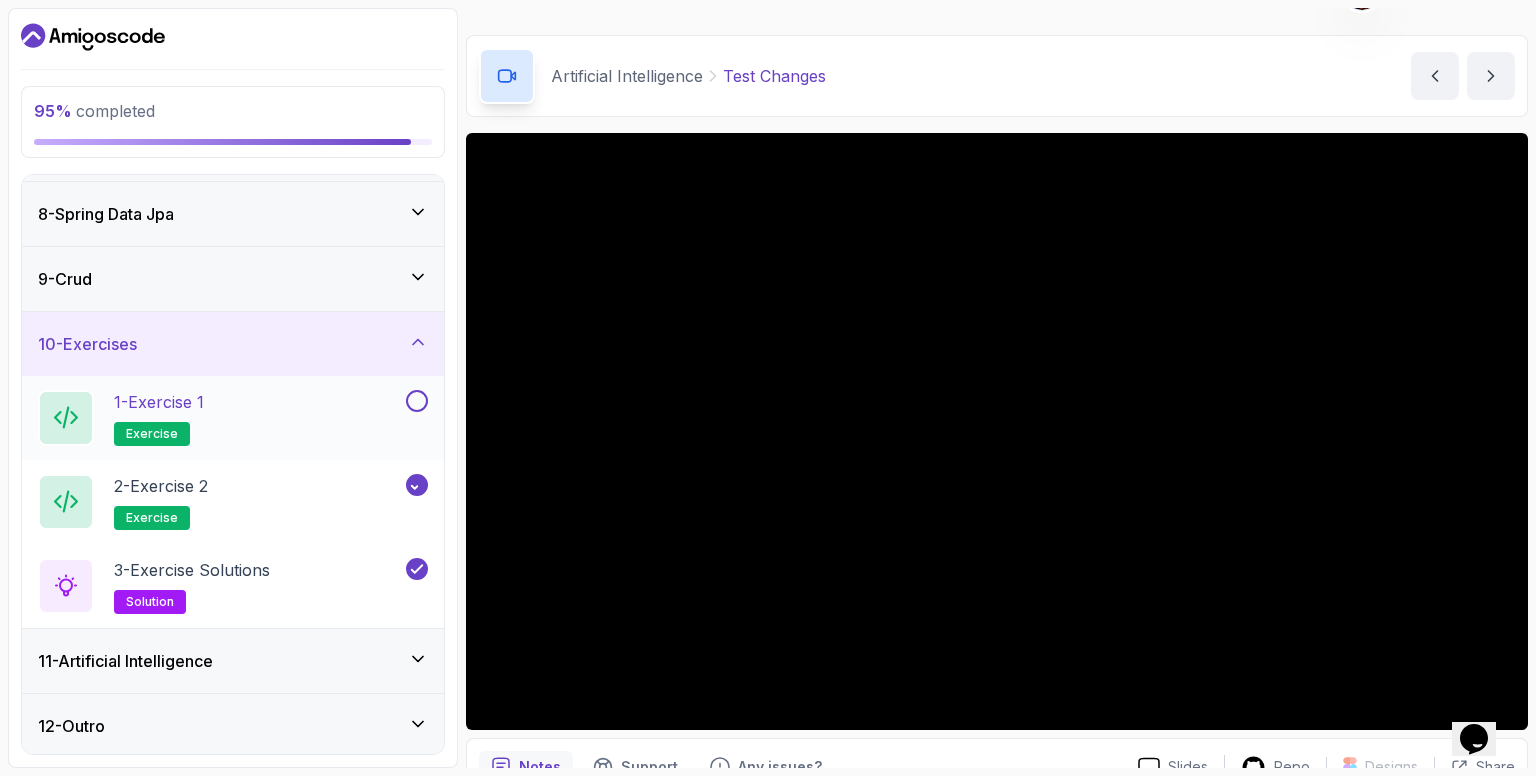 click at bounding box center [417, 401] 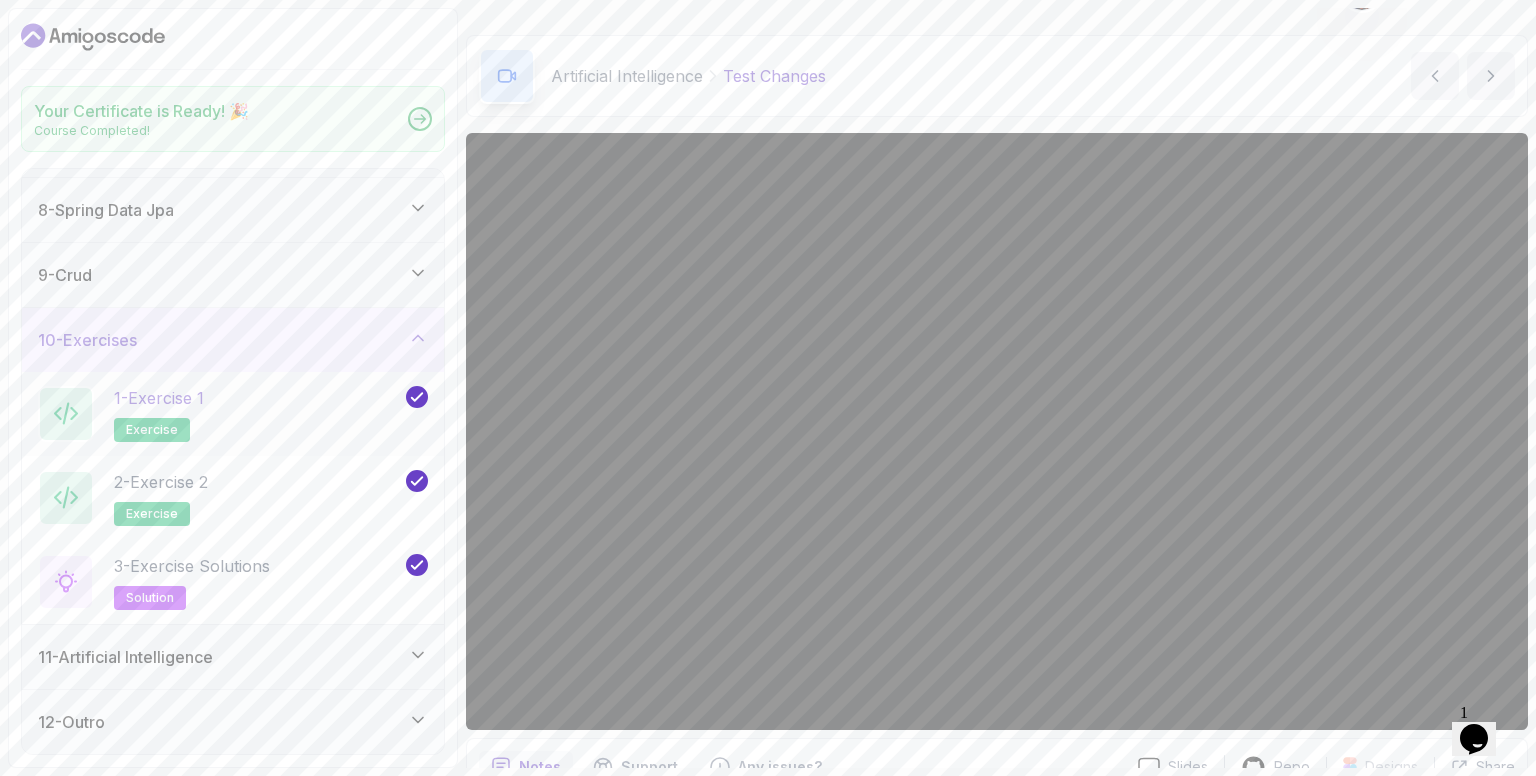 scroll, scrollTop: 442, scrollLeft: 0, axis: vertical 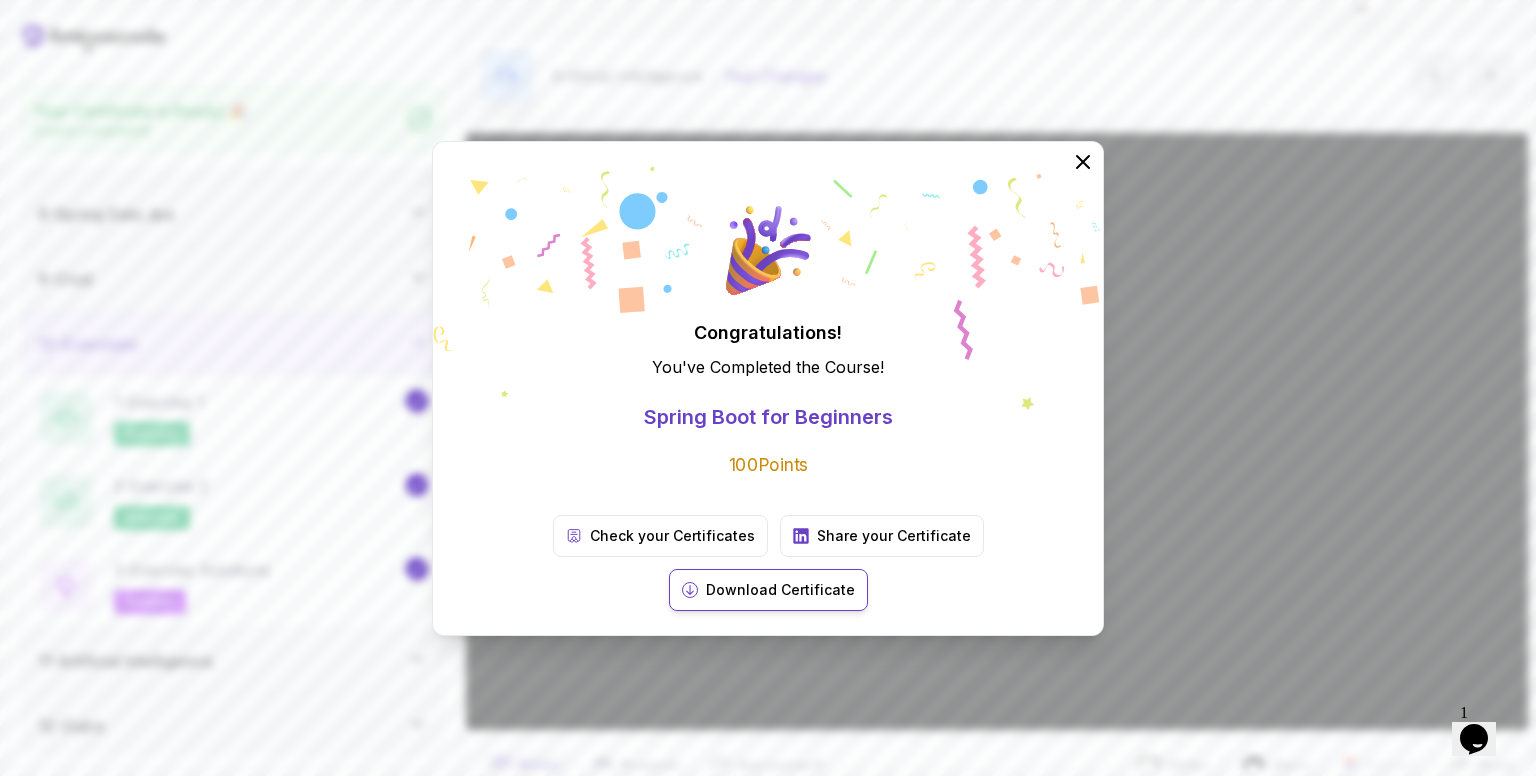 click on "Download Certificate" at bounding box center [780, 590] 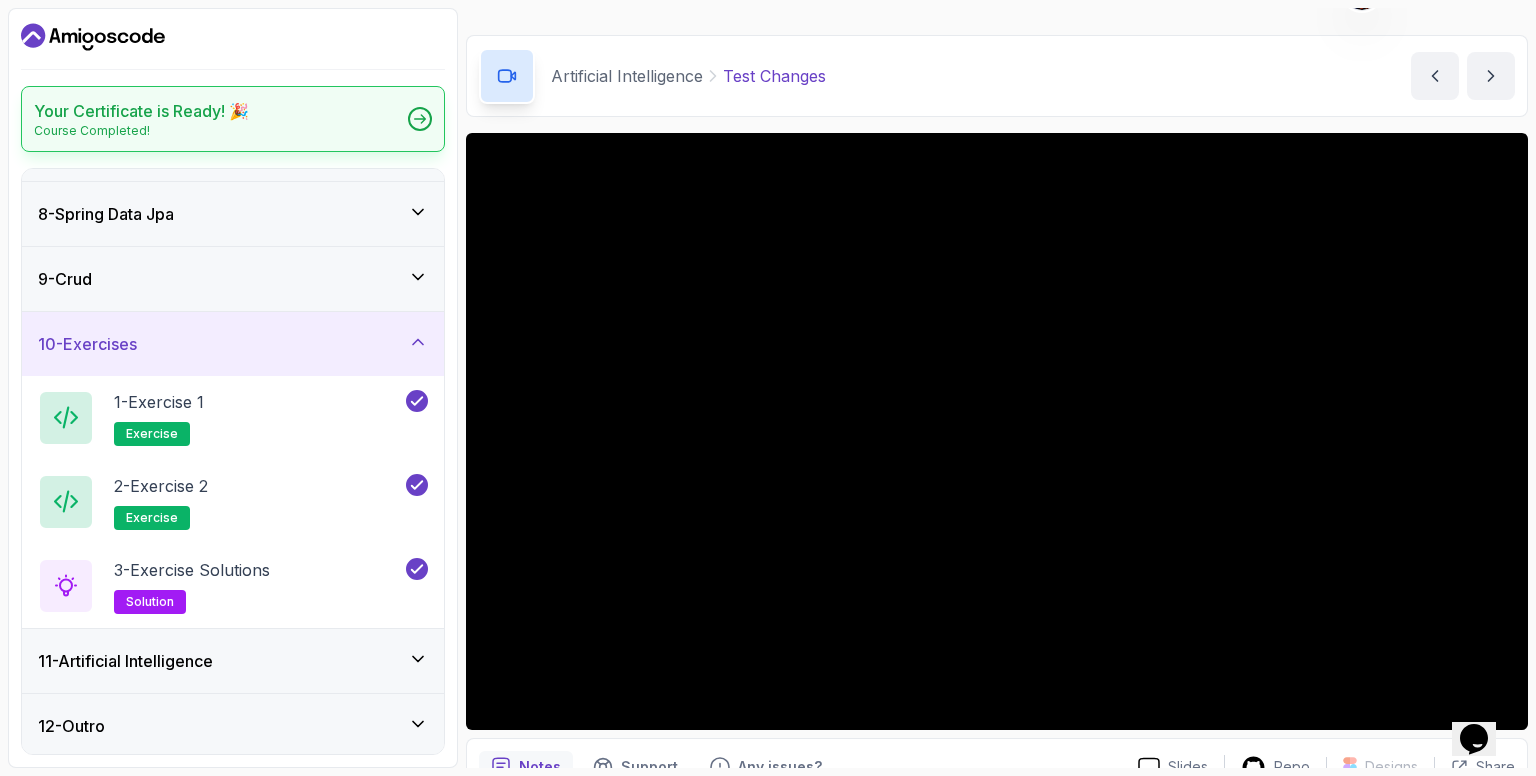 click at bounding box center [420, 119] 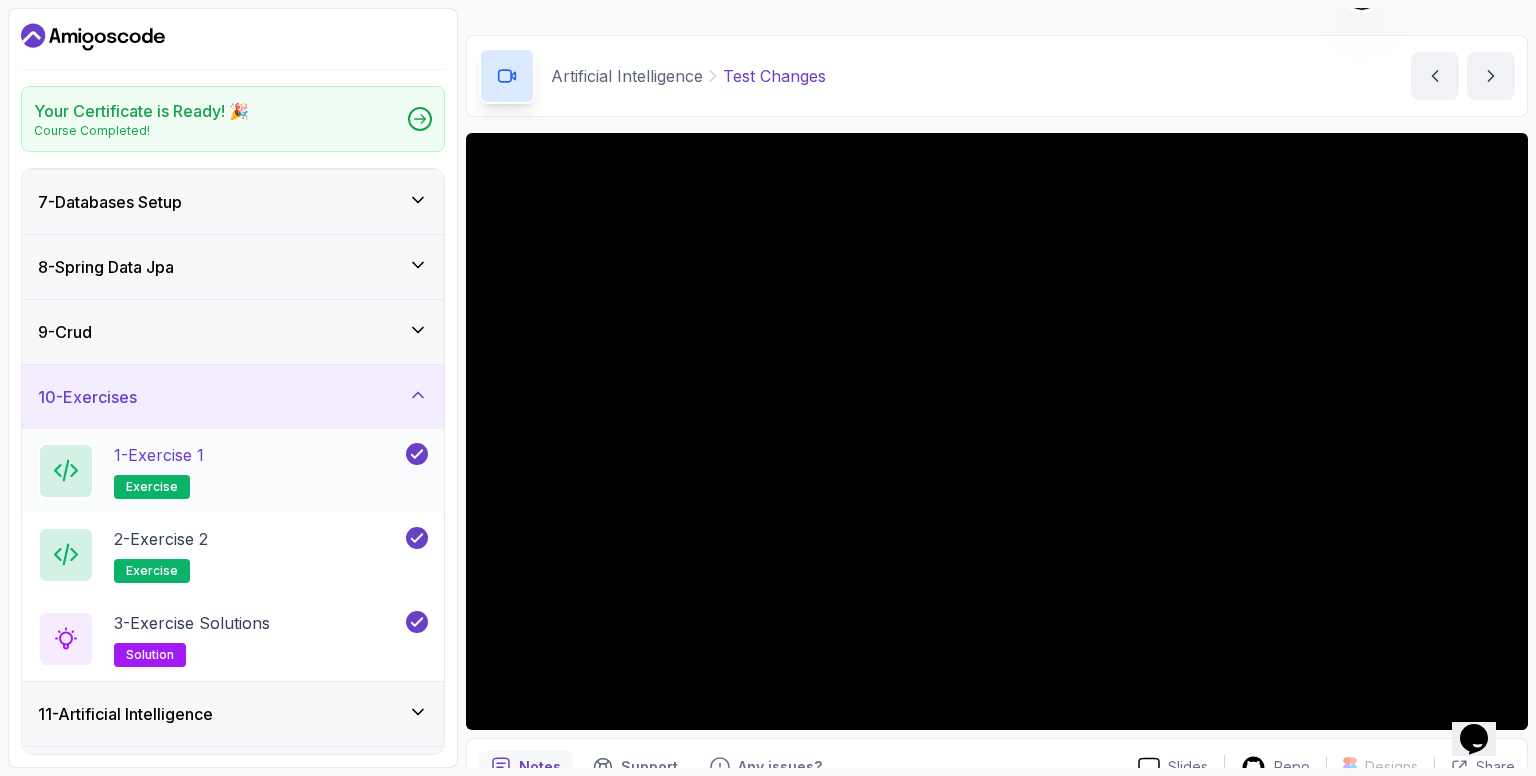 scroll, scrollTop: 342, scrollLeft: 0, axis: vertical 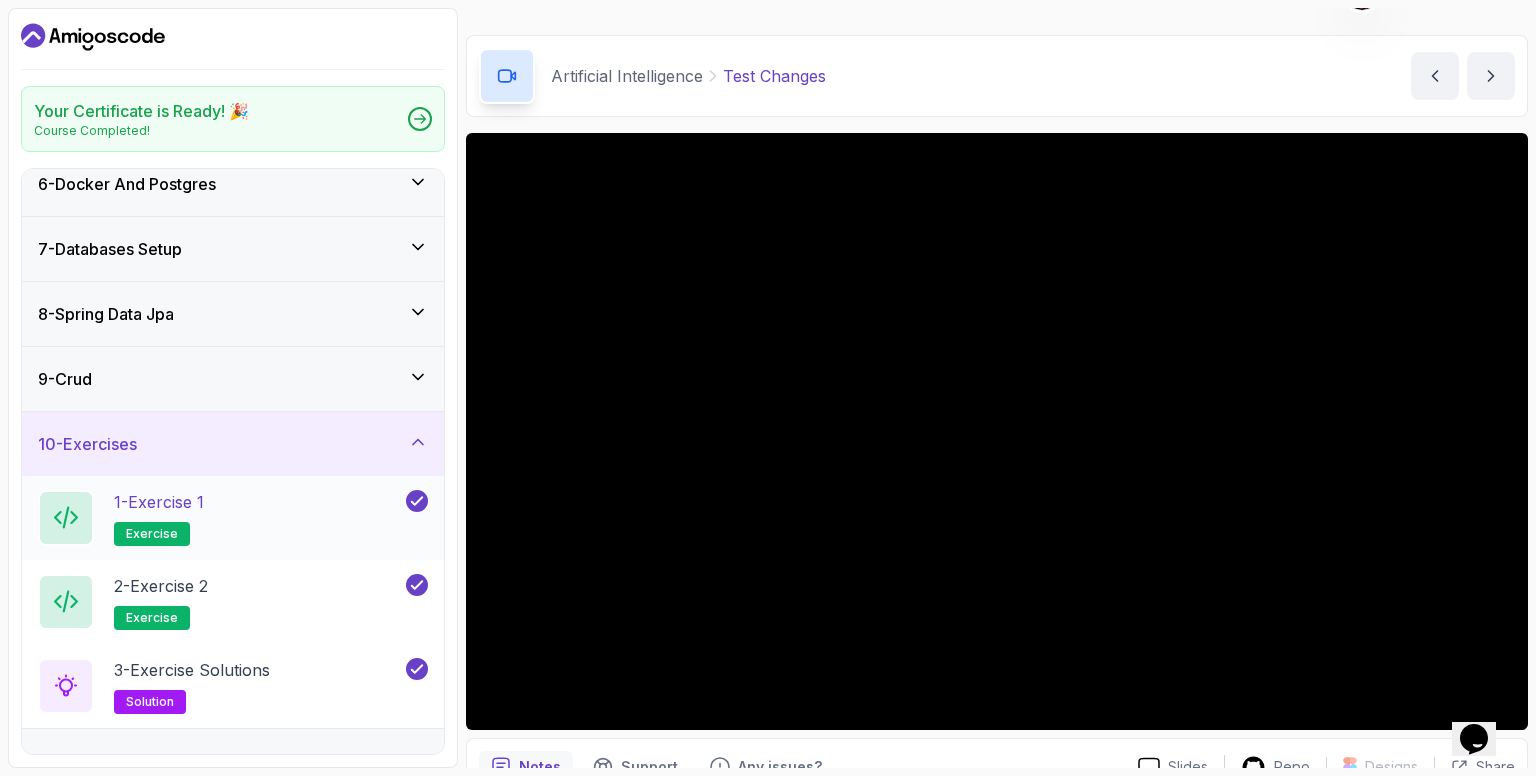 click 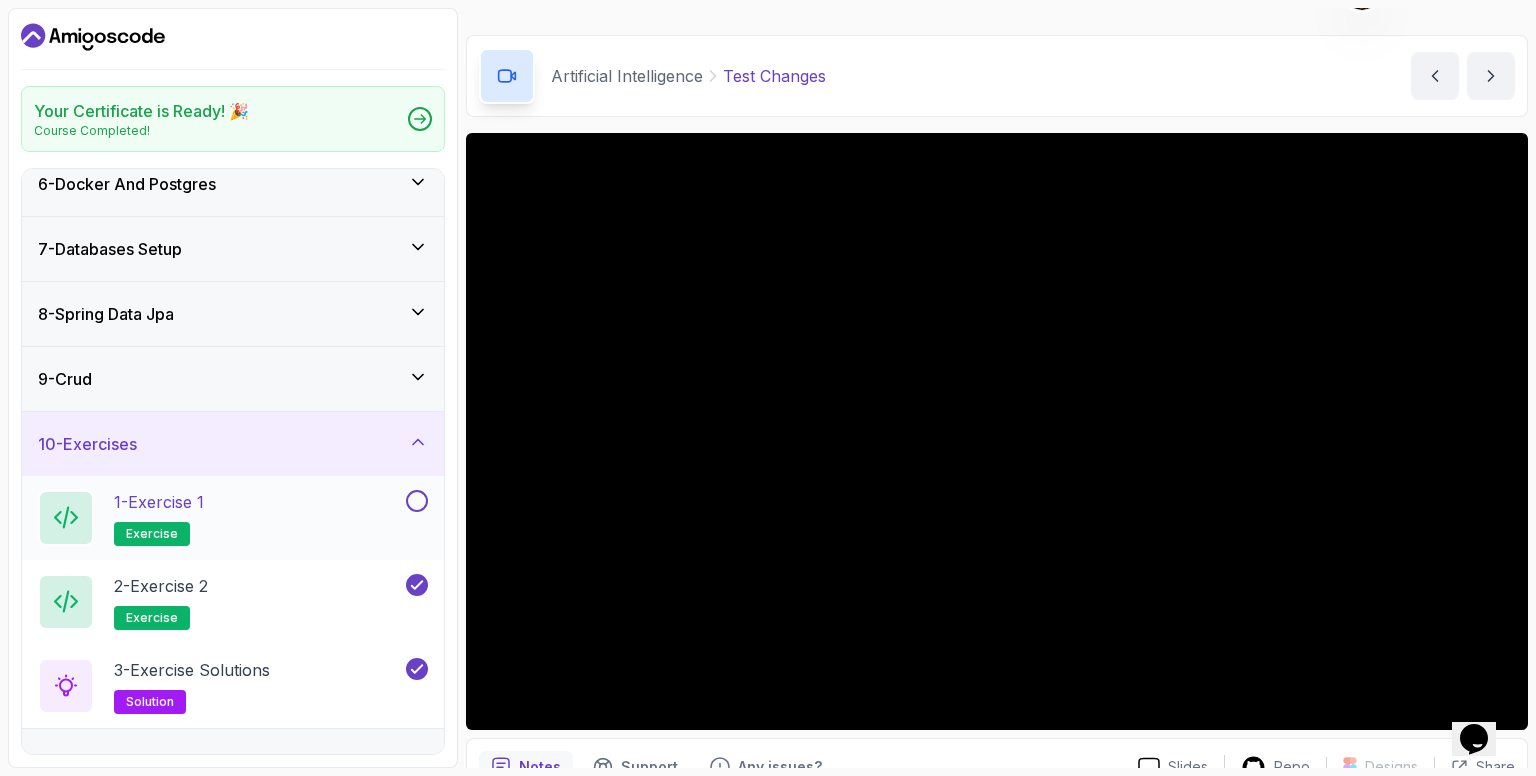 click at bounding box center (417, 501) 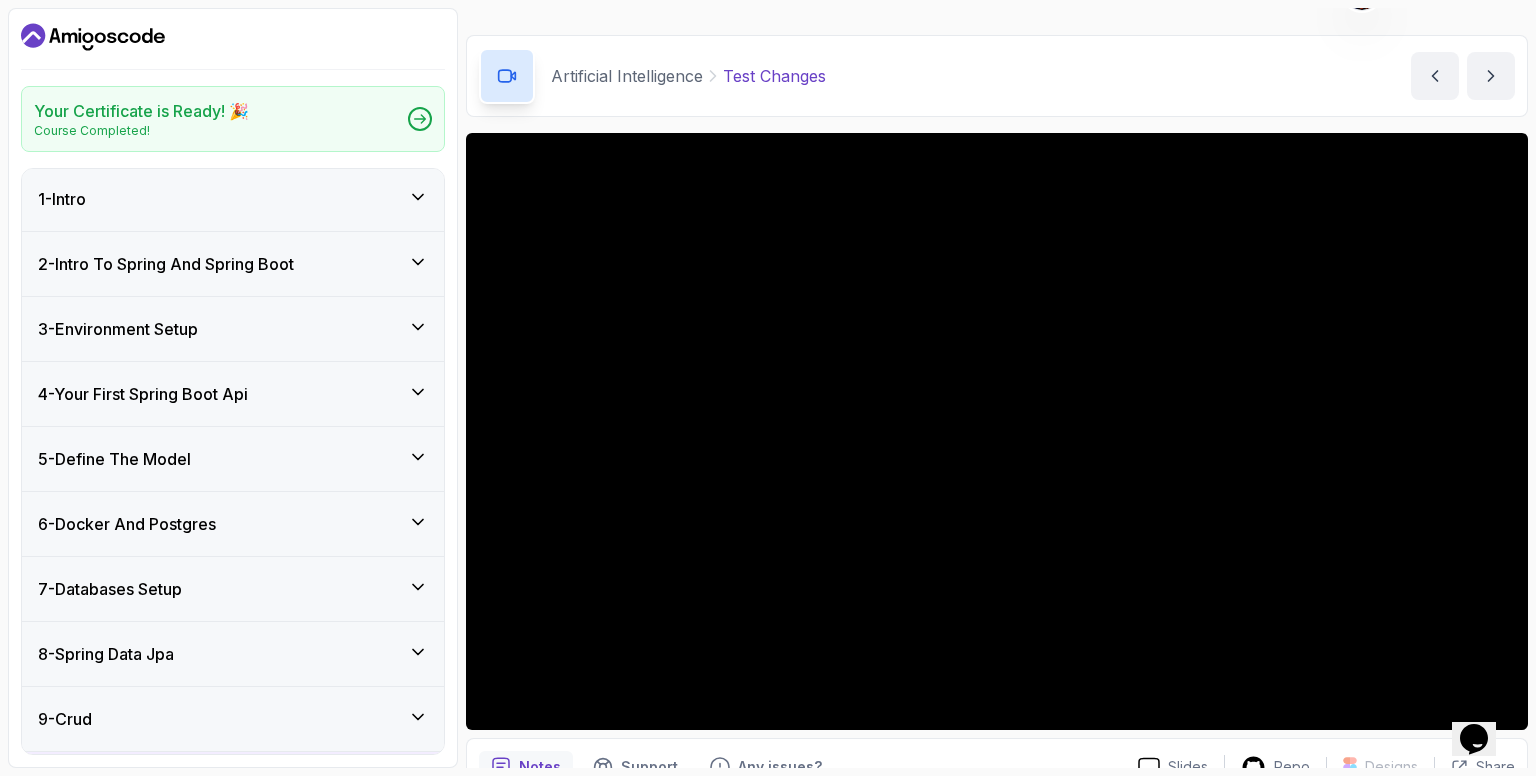 scroll, scrollTop: 0, scrollLeft: 0, axis: both 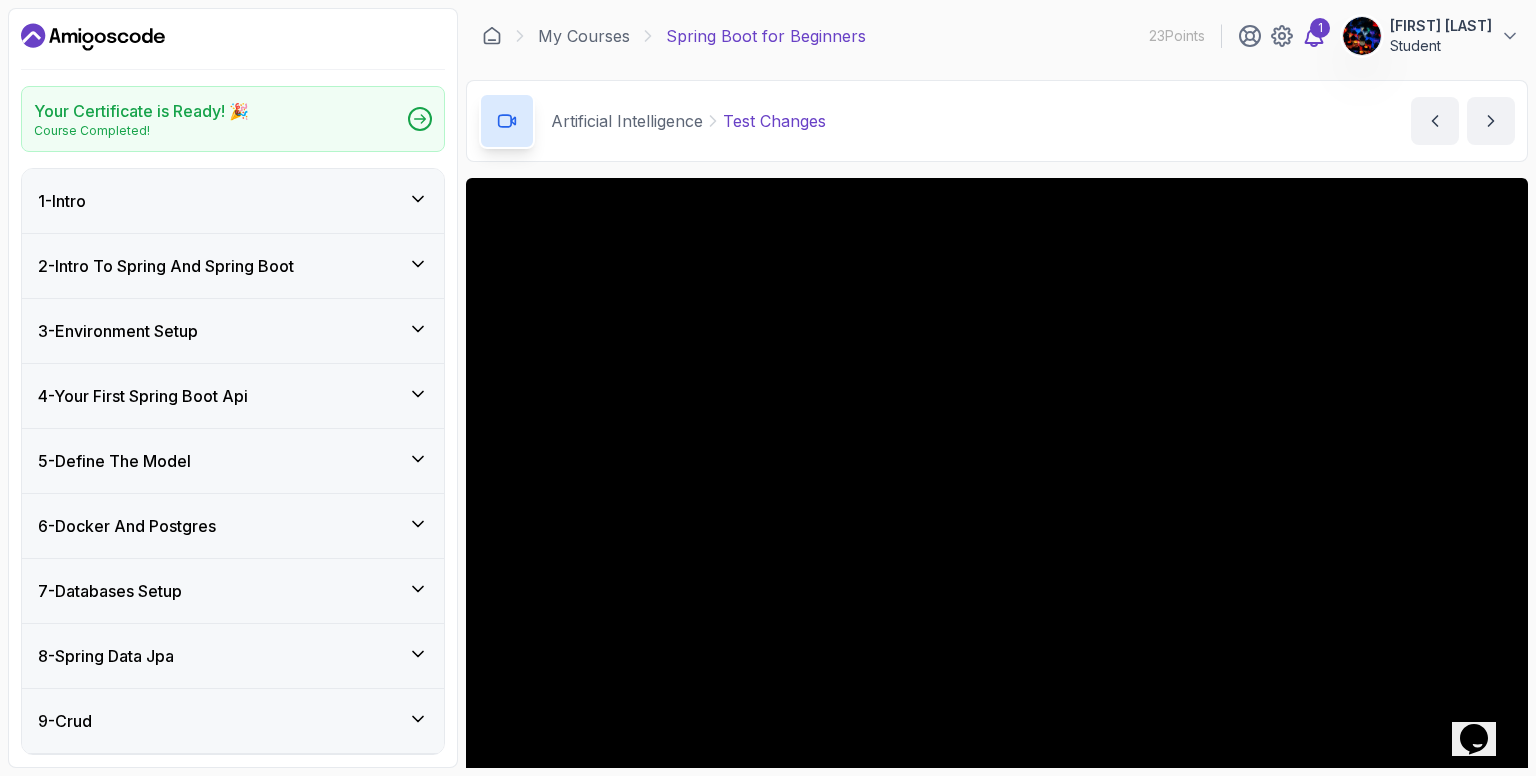 click on "1" at bounding box center [1320, 28] 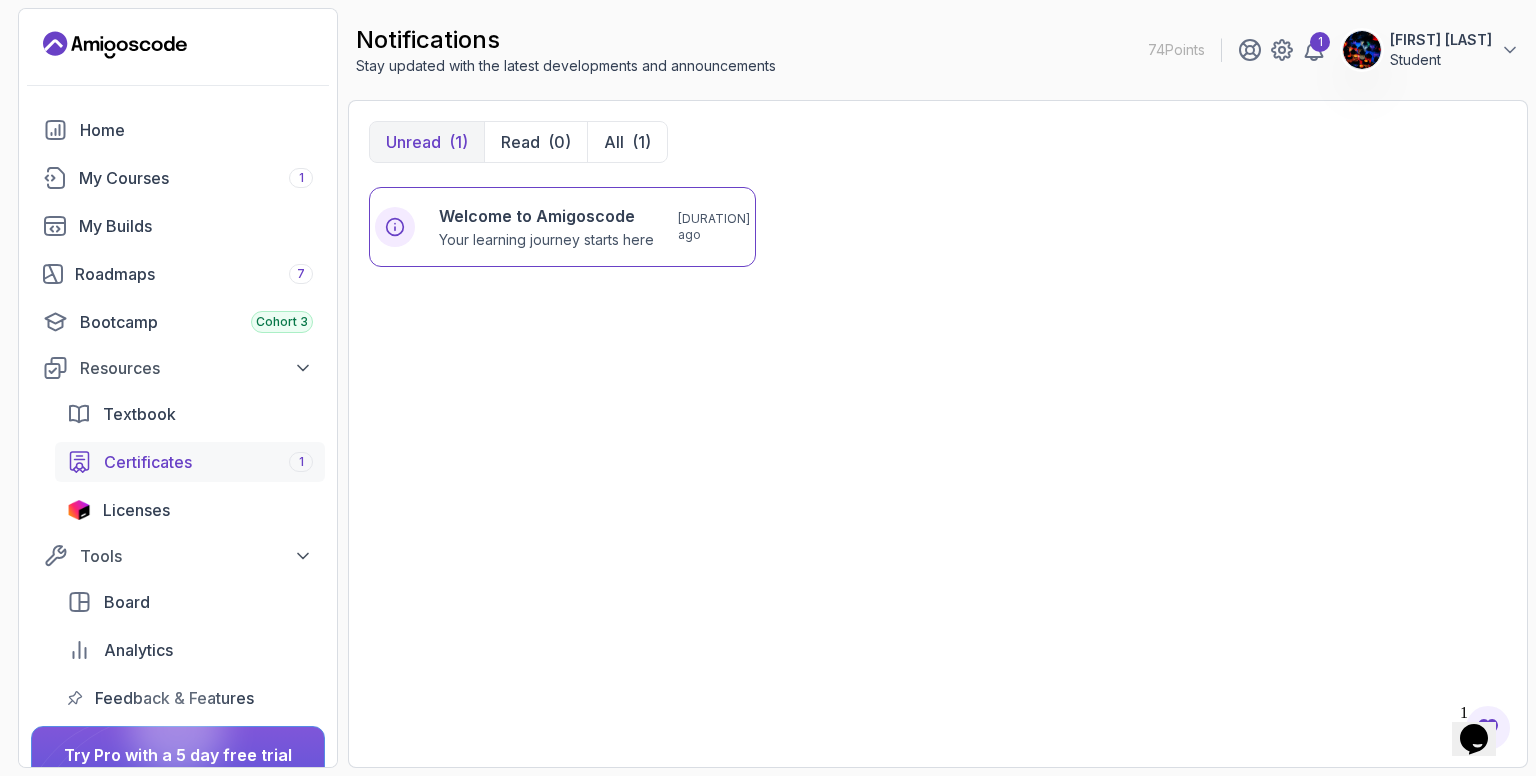 click on "Certificates" at bounding box center (148, 462) 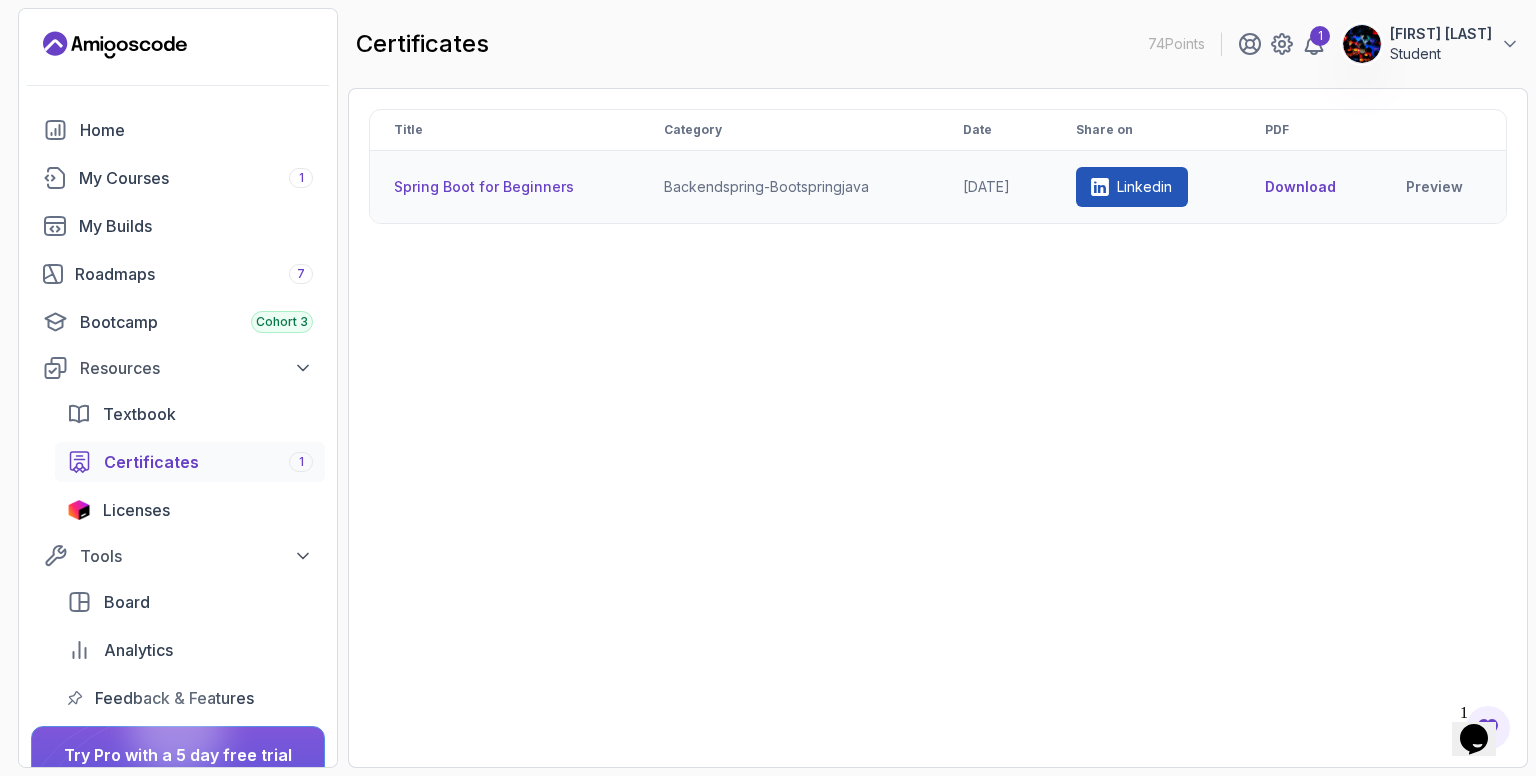 click on "Linkedin" at bounding box center [1144, 187] 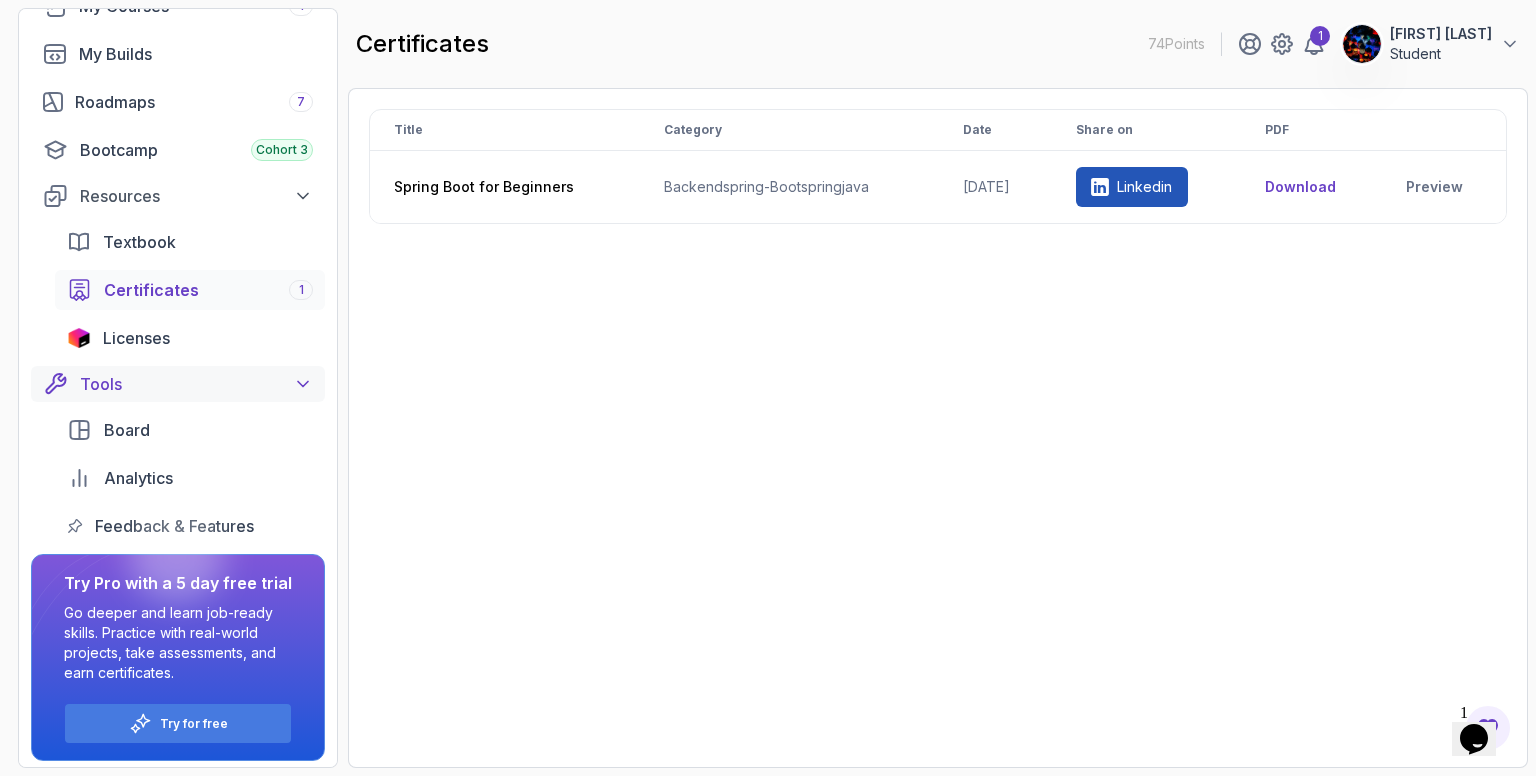 scroll, scrollTop: 177, scrollLeft: 0, axis: vertical 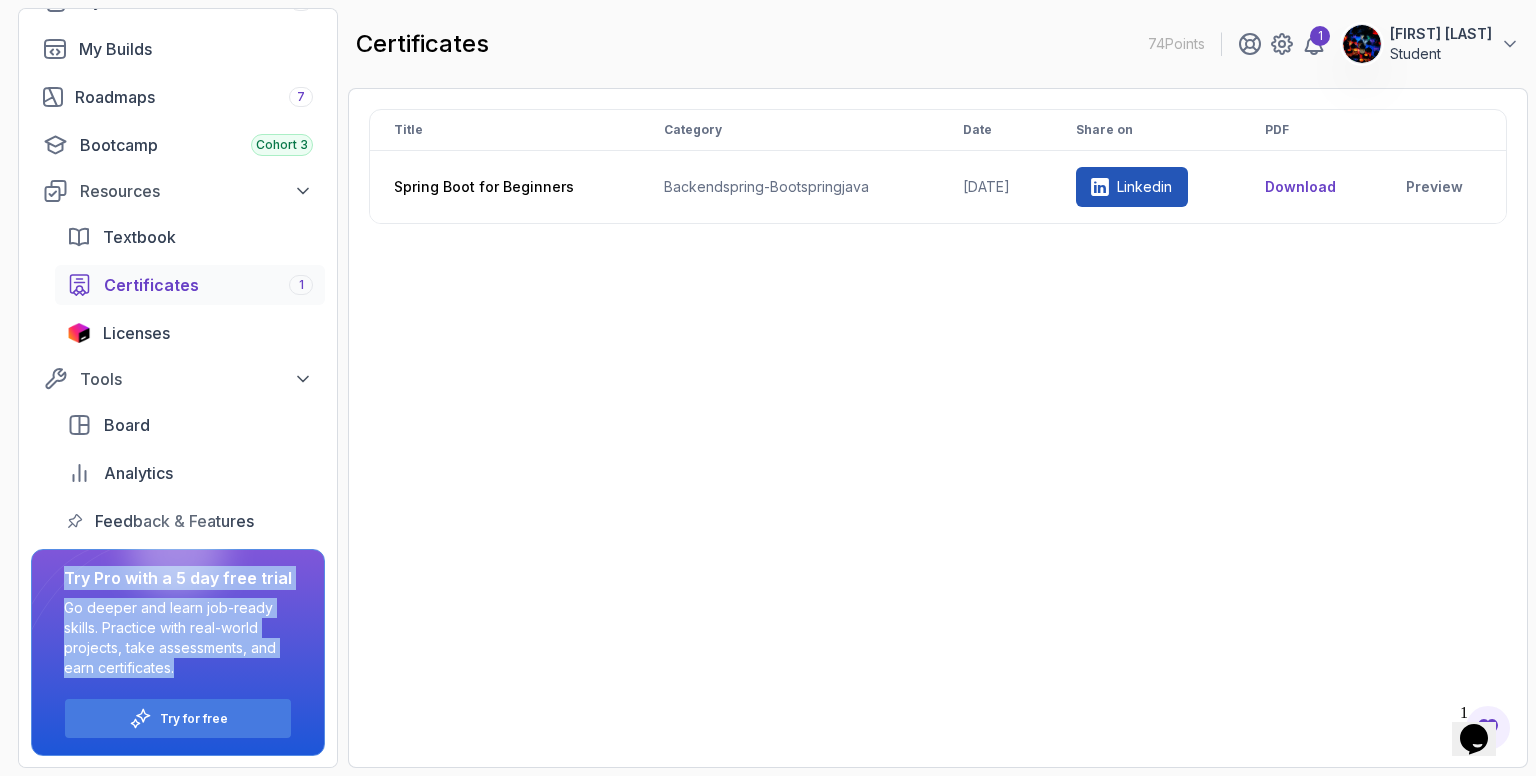 drag, startPoint x: 174, startPoint y: 670, endPoint x: 82, endPoint y: 598, distance: 116.82465 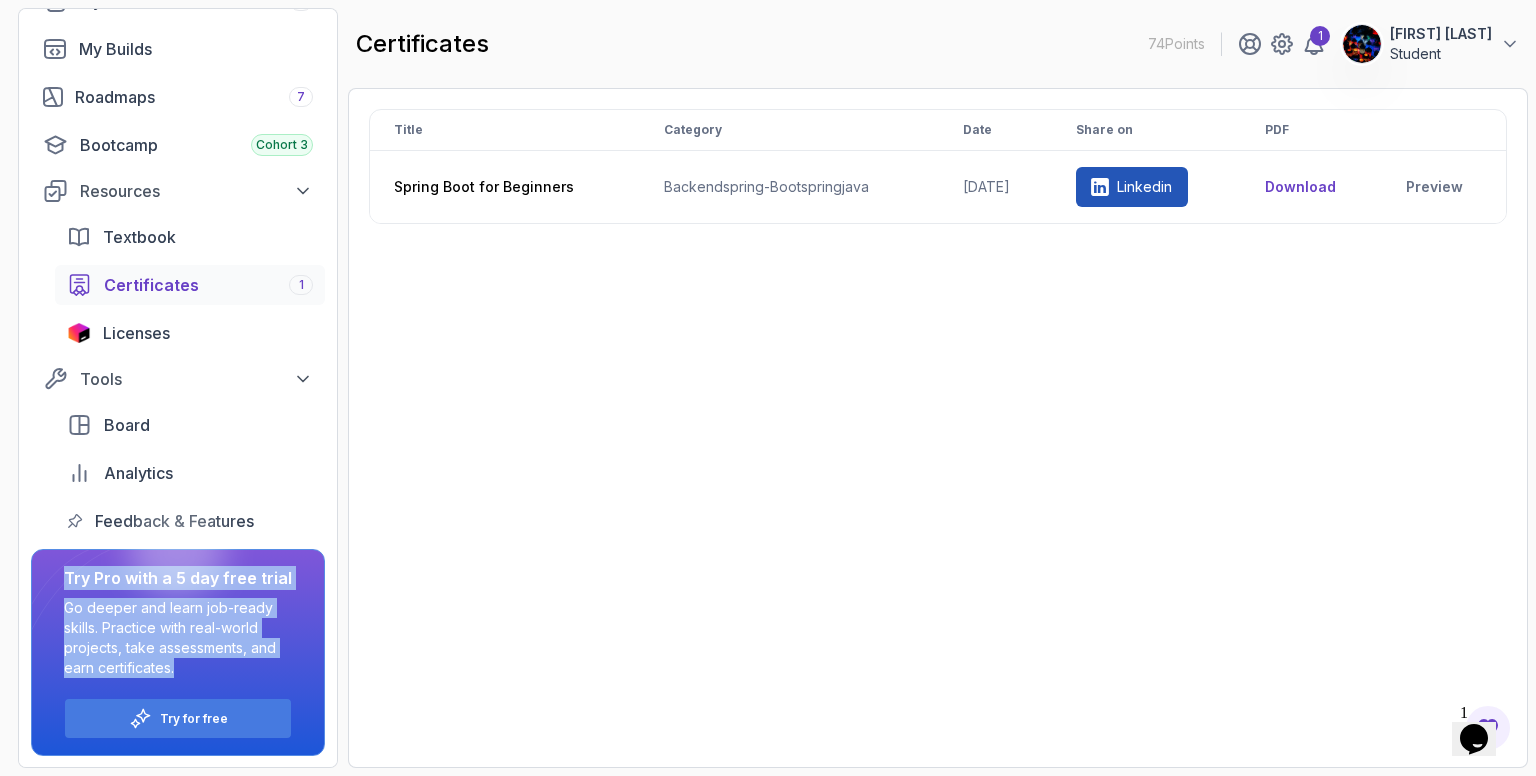 click on "Try Pro with a 5 day free trial Go deeper and learn job-ready skills. Practice with real-world projects, take assessments, and earn certificates. Try for free" at bounding box center [178, 652] 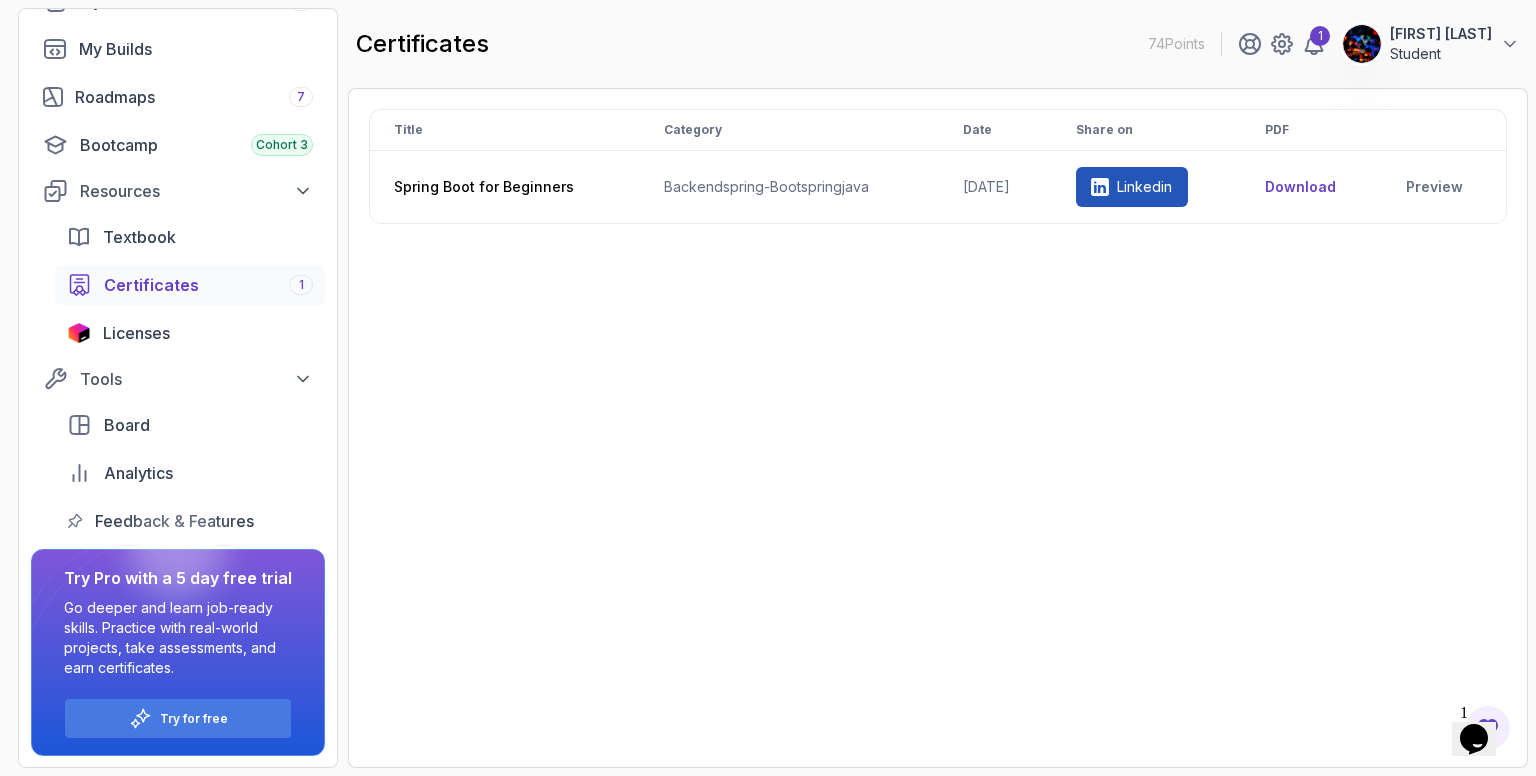click 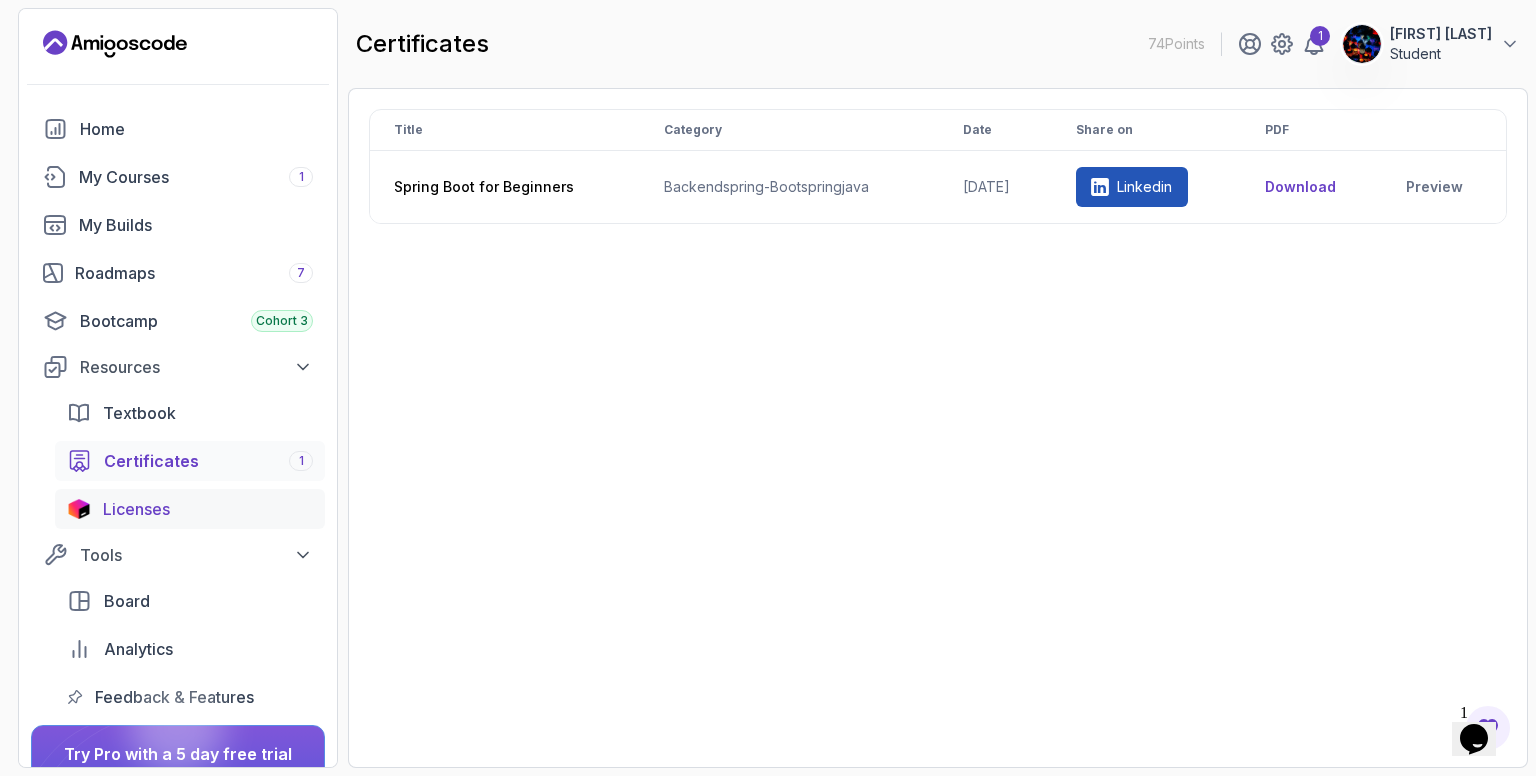 scroll, scrollTop: 0, scrollLeft: 0, axis: both 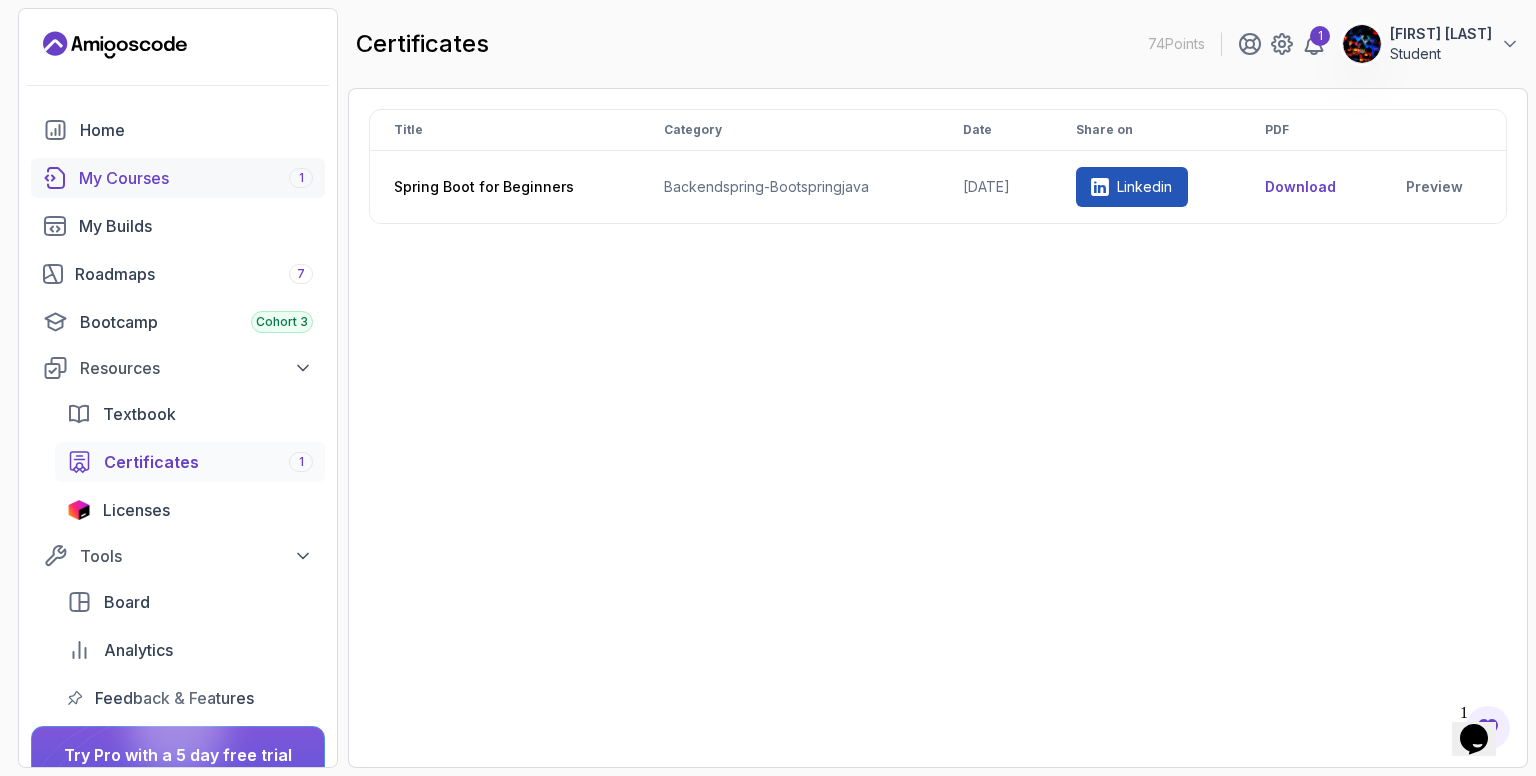 click on "My Courses 1" at bounding box center (196, 178) 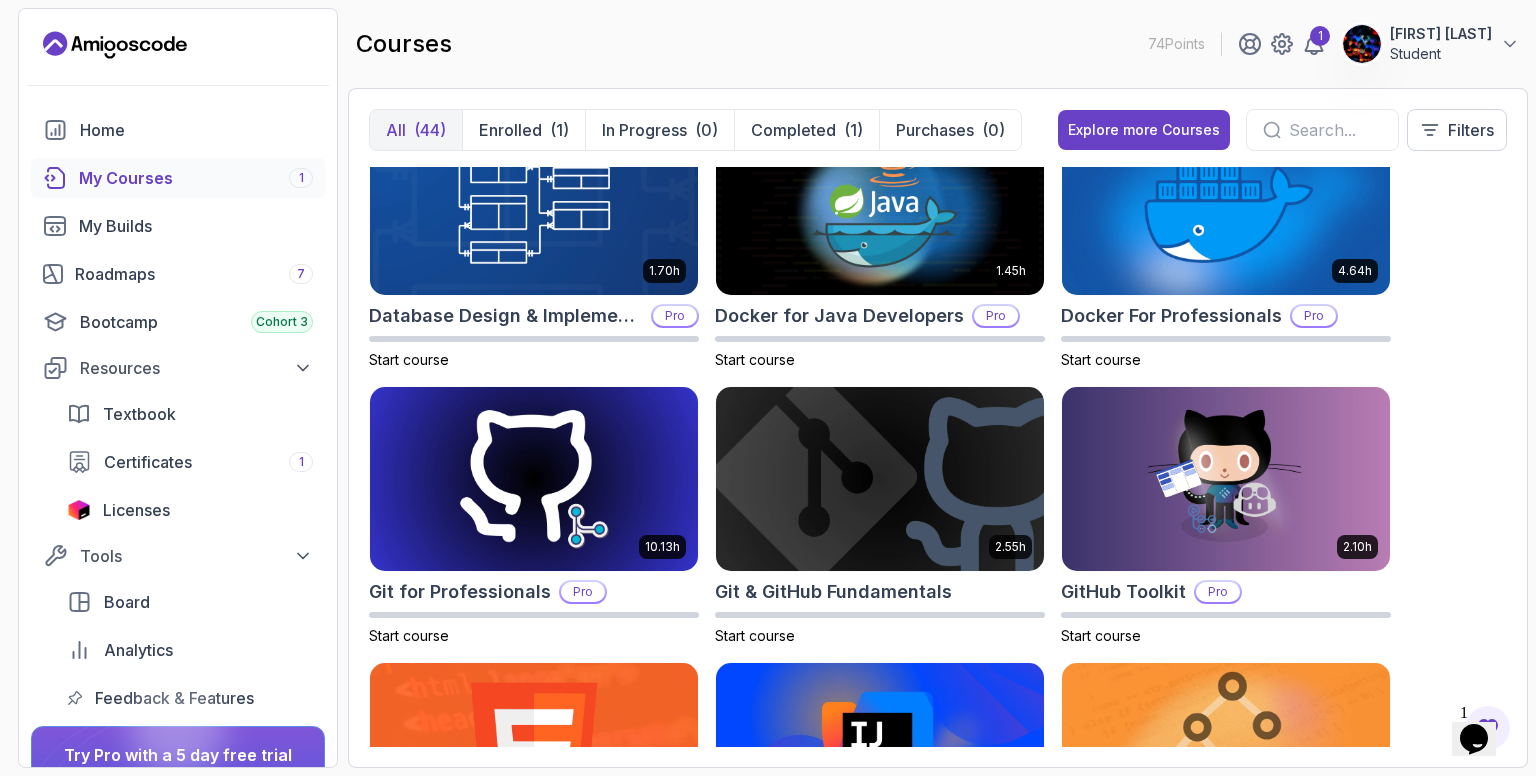 scroll, scrollTop: 0, scrollLeft: 0, axis: both 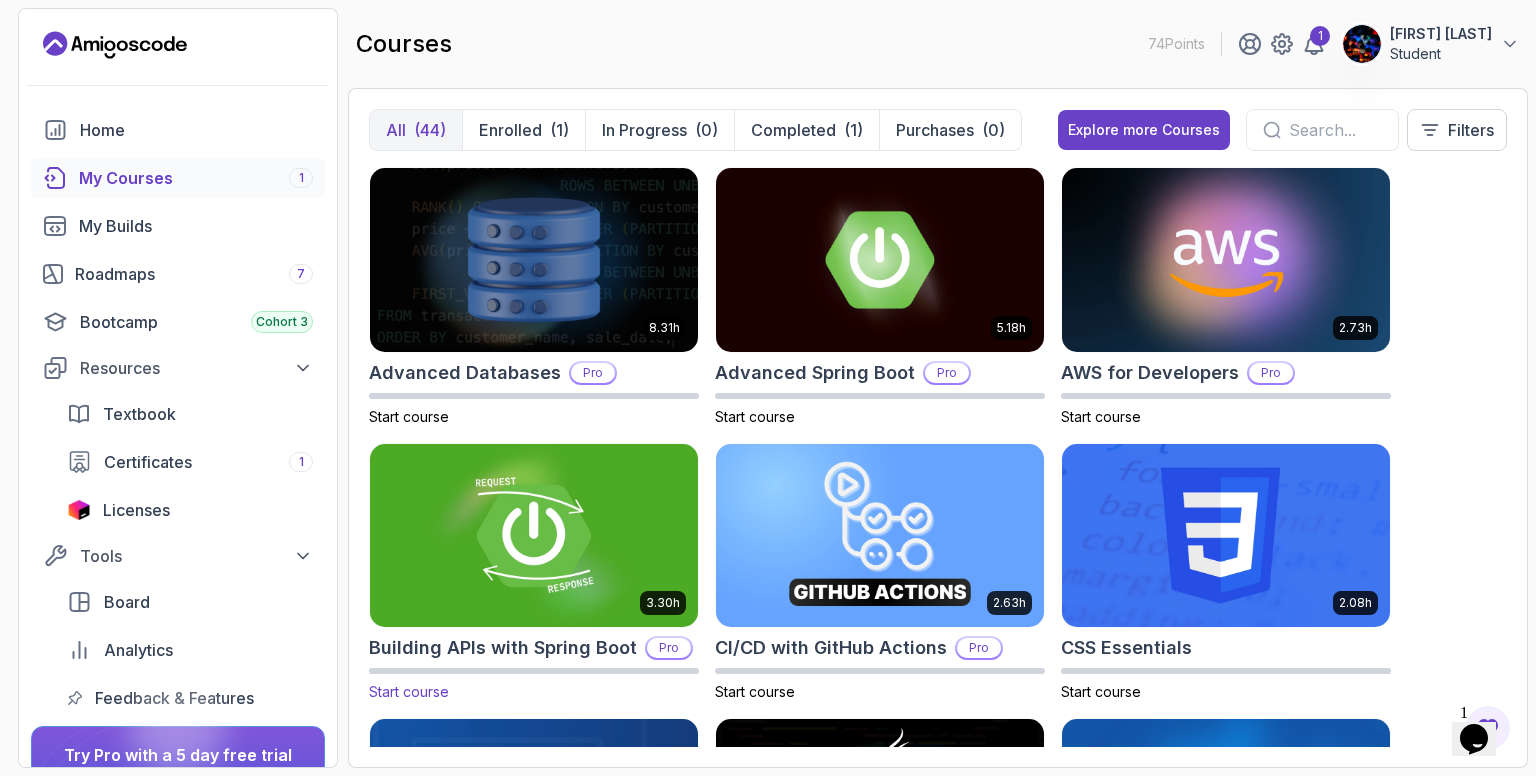 click at bounding box center [534, 535] 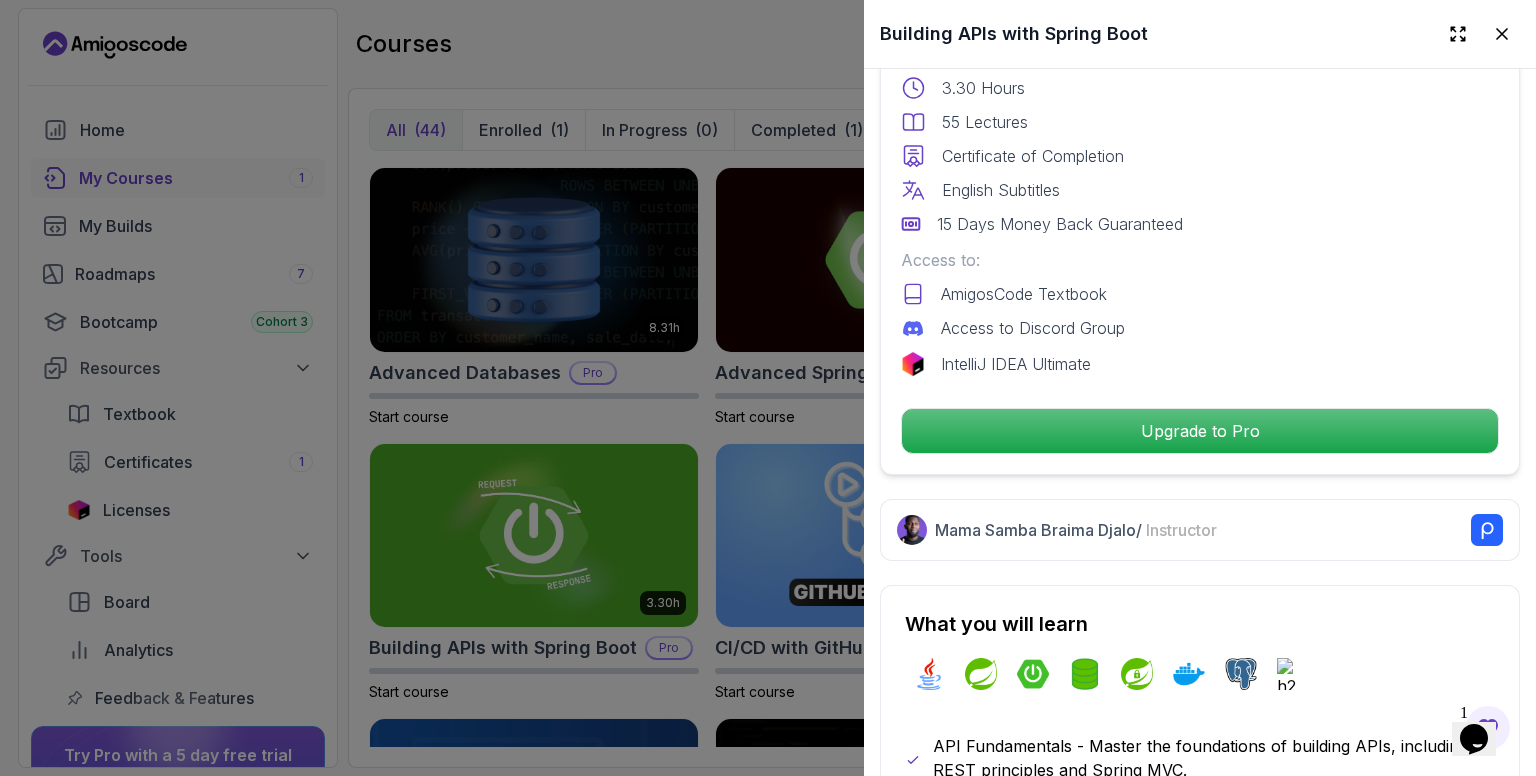 scroll, scrollTop: 500, scrollLeft: 0, axis: vertical 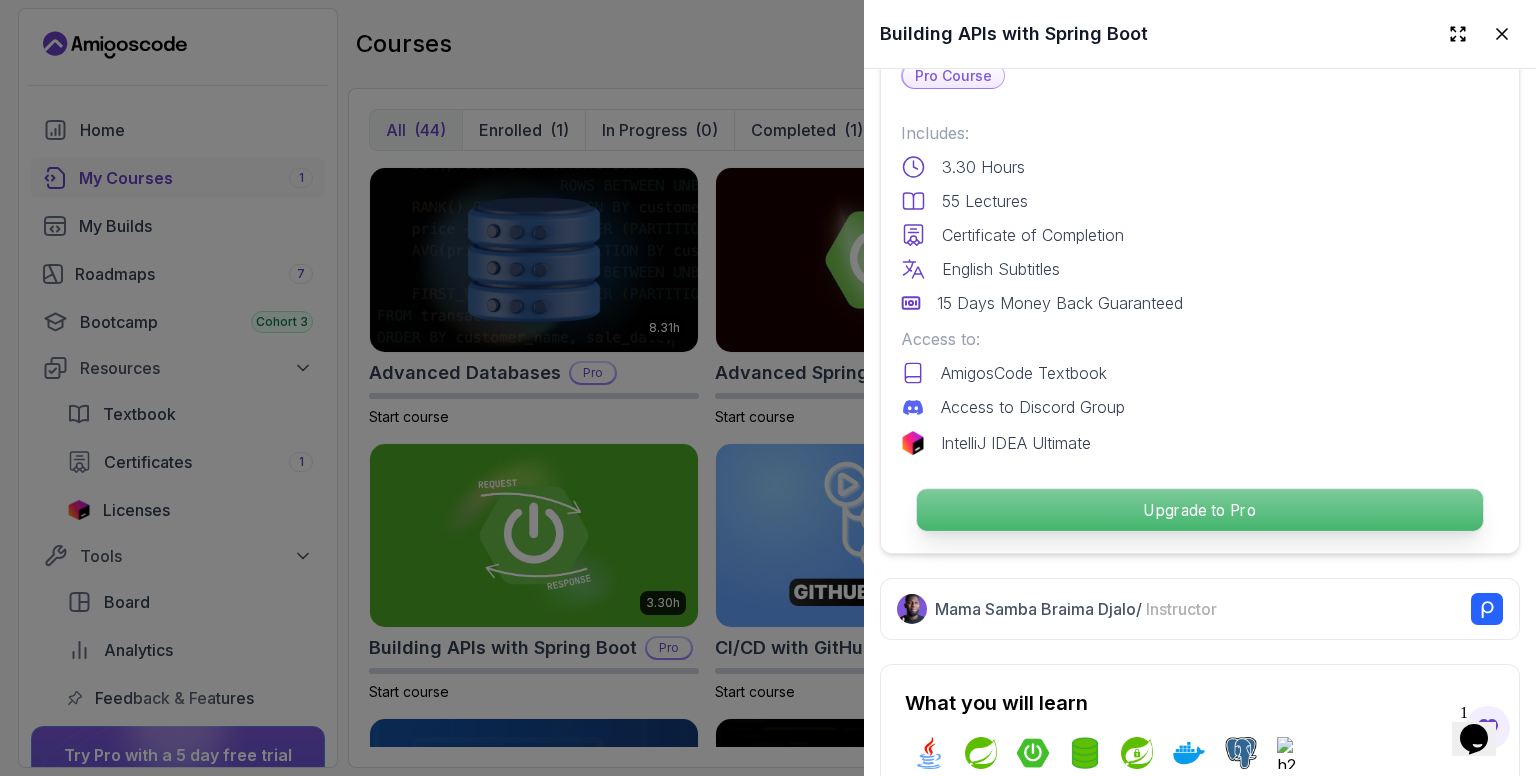 click on "Upgrade to Pro" at bounding box center [1200, 510] 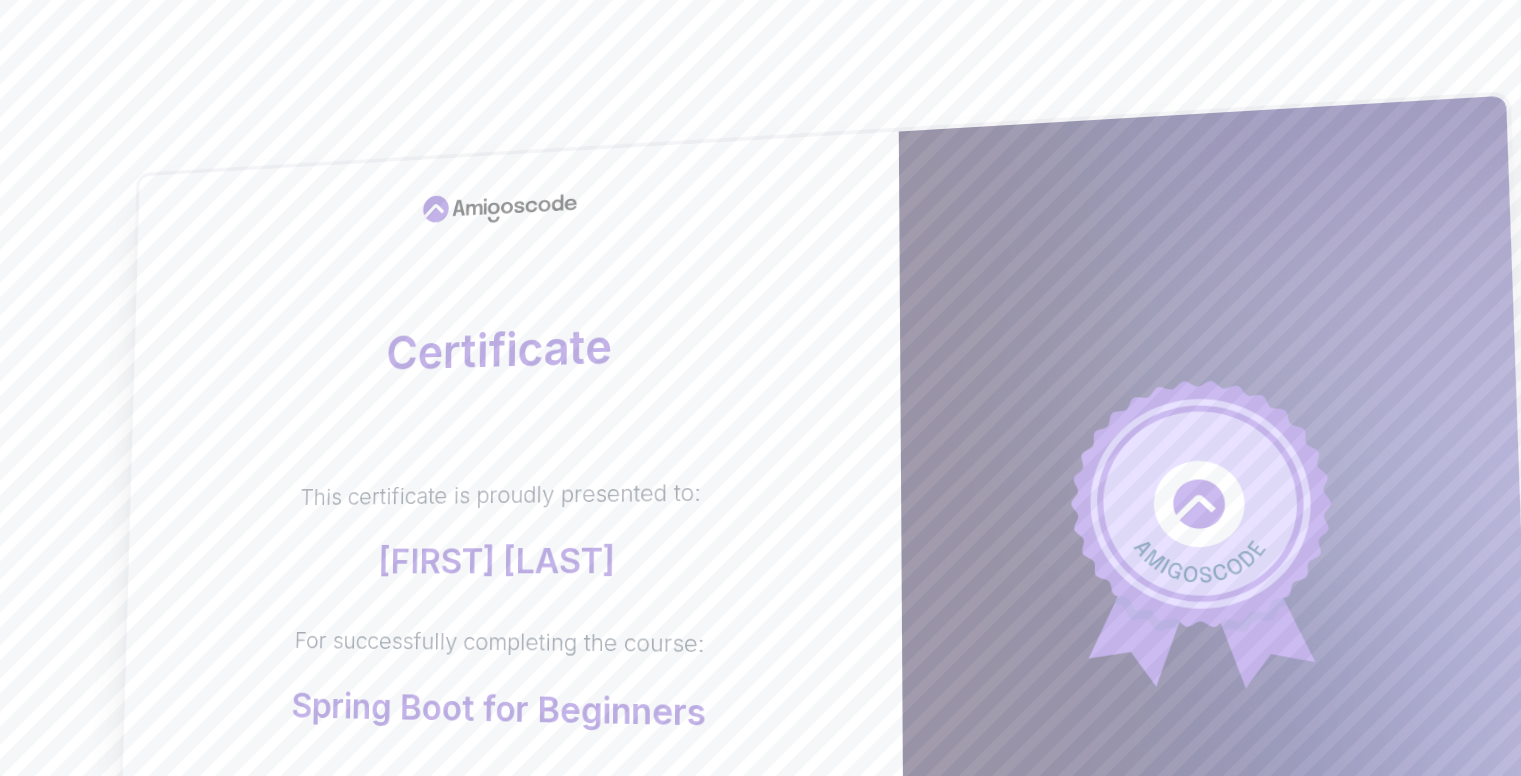 scroll, scrollTop: 82, scrollLeft: 0, axis: vertical 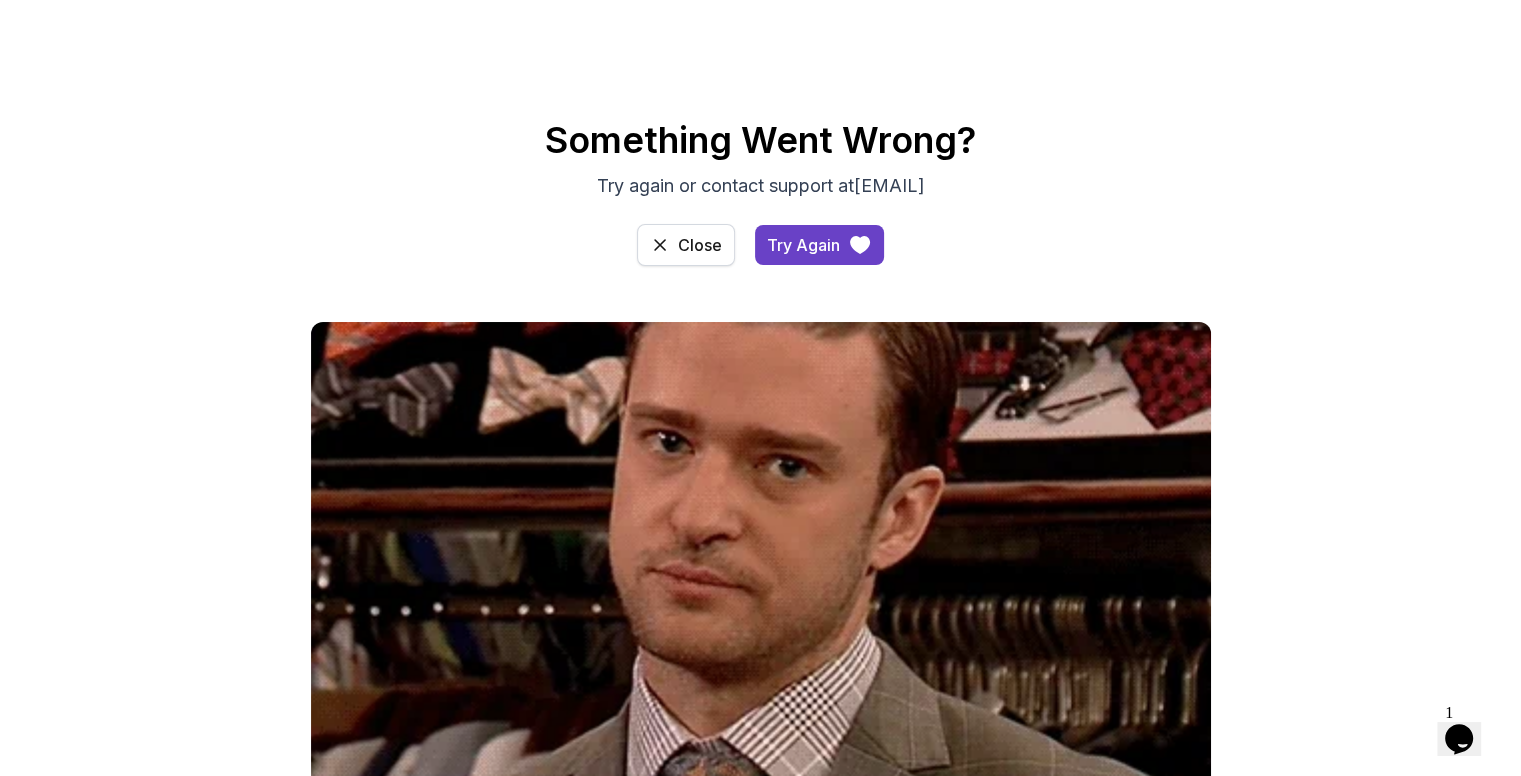 click on "Close" at bounding box center [700, 245] 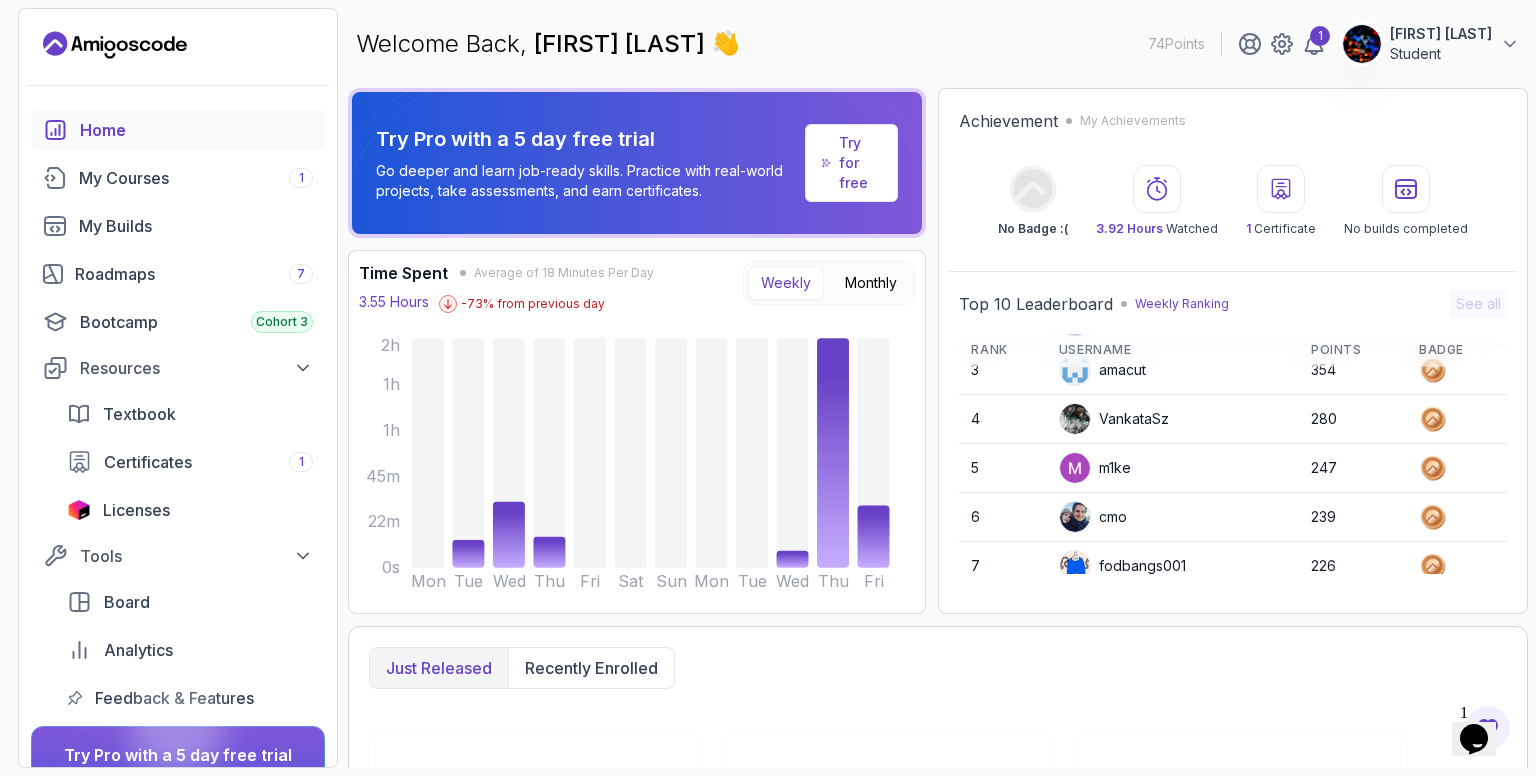 scroll, scrollTop: 0, scrollLeft: 0, axis: both 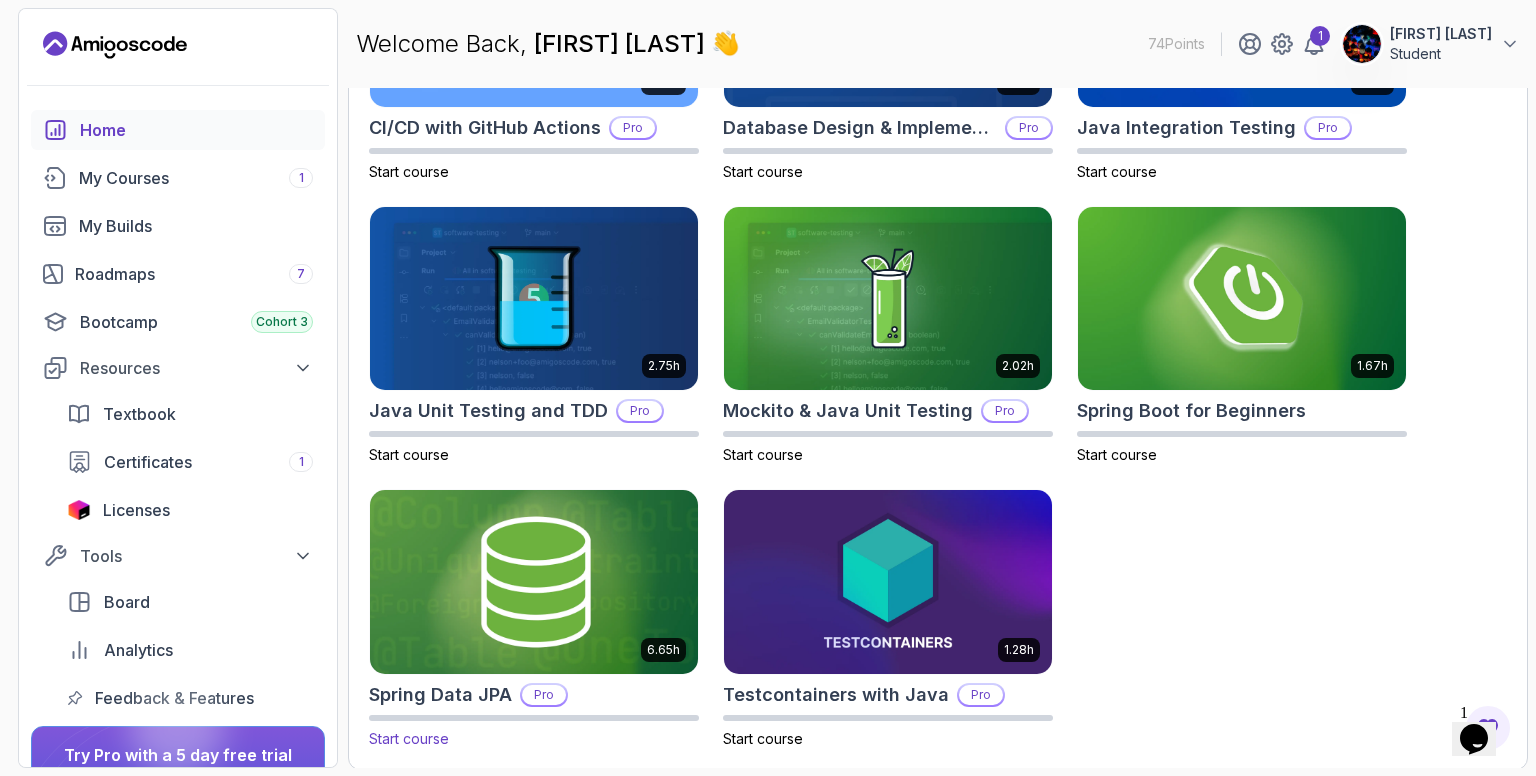 click at bounding box center [534, 582] 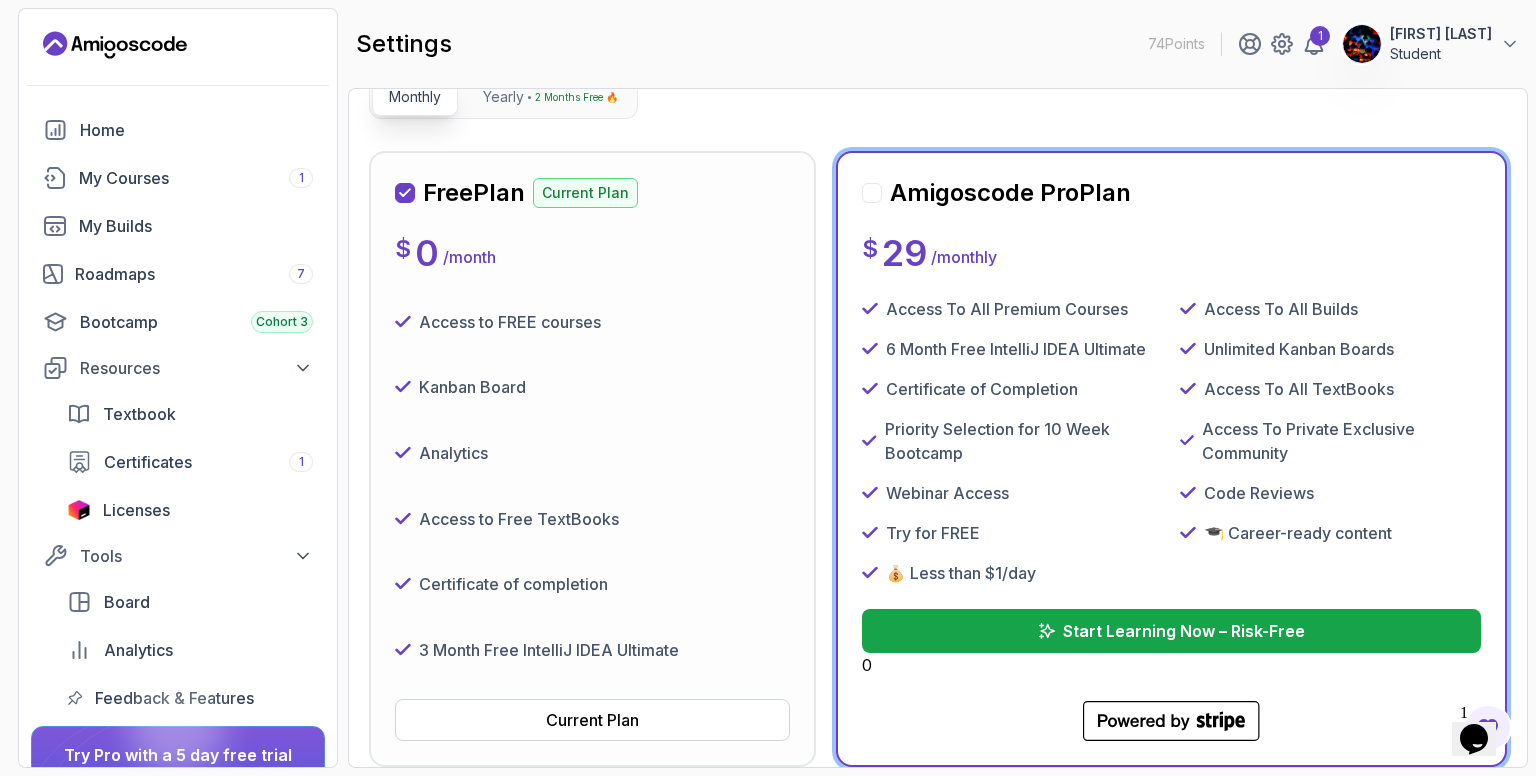 scroll, scrollTop: 215, scrollLeft: 0, axis: vertical 